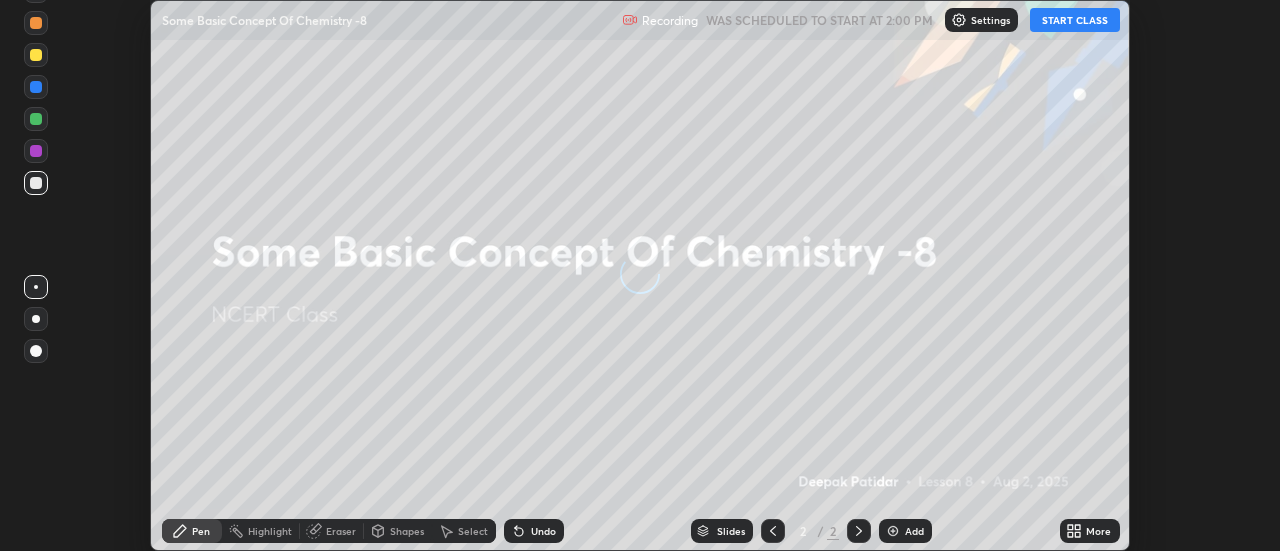 scroll, scrollTop: 0, scrollLeft: 0, axis: both 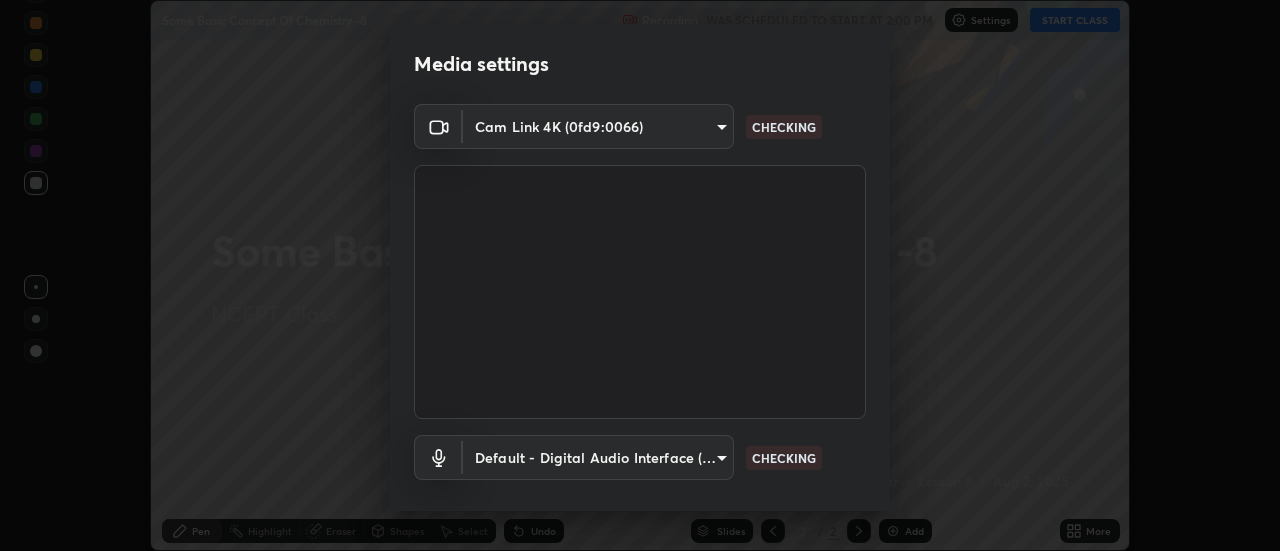type on "4ecb8a3a6a0f49c05c702d8500a9e100fbeb28266457e7719a8d9868381346f1" 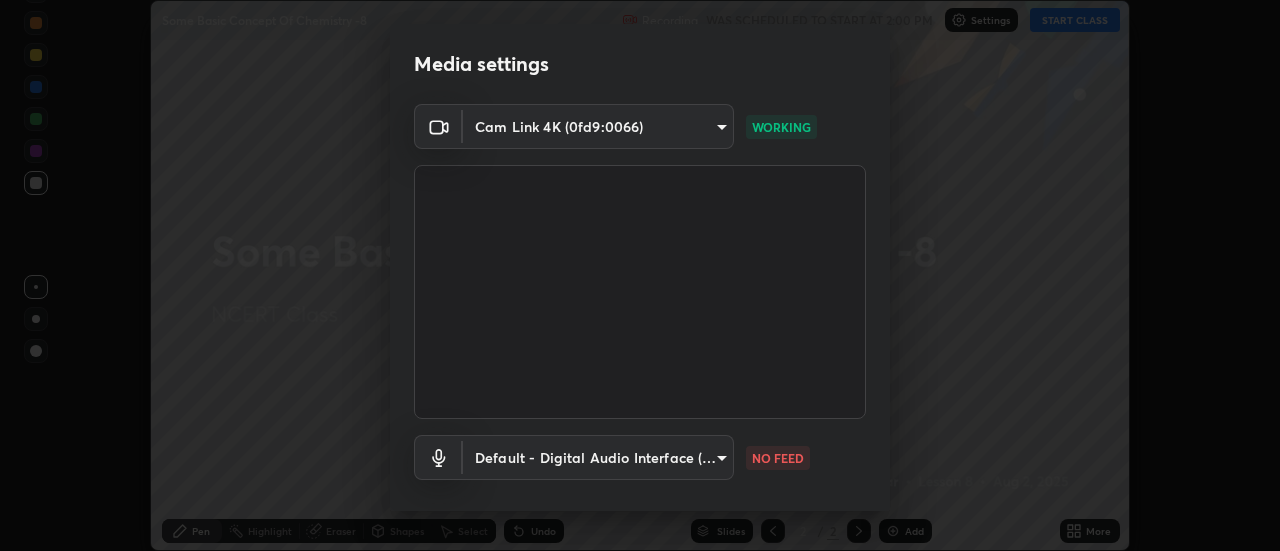 click on "Erase all Some Basic Concept Of Chemistry -8 Recording WAS SCHEDULED TO START AT  2:00 PM Settings START CLASS Setting up your live class Some Basic Concept Of Chemistry -8 • L8 of NCERT Class [FIRST] [LAST] Pen Highlight Eraser Shapes Select Undo Slides 2 / 2 Add More No doubts shared Encourage your learners to ask a doubt for better clarity Report an issue Reason for reporting Buffering Chat not working Audio - Video sync issue Educator video quality low ​ Attach an image Report Media settings Cam Link 4K (0fd9:0066) 4ecb8a3a6a0f49c05c702d8500a9e100fbeb28266457e7719a8d9868381346f1 WORKING Default - Digital Audio Interface (Cam Link 4K) default NO FEED 1 / 5 Next" at bounding box center (640, 275) 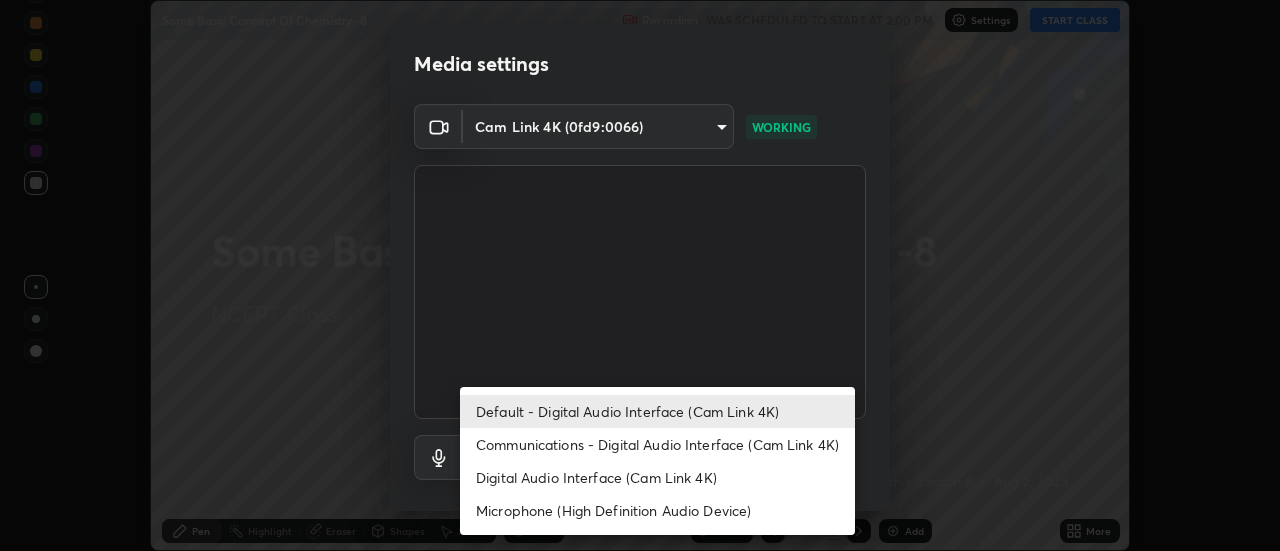click on "Default - Digital Audio Interface (Cam Link 4K)" at bounding box center (657, 411) 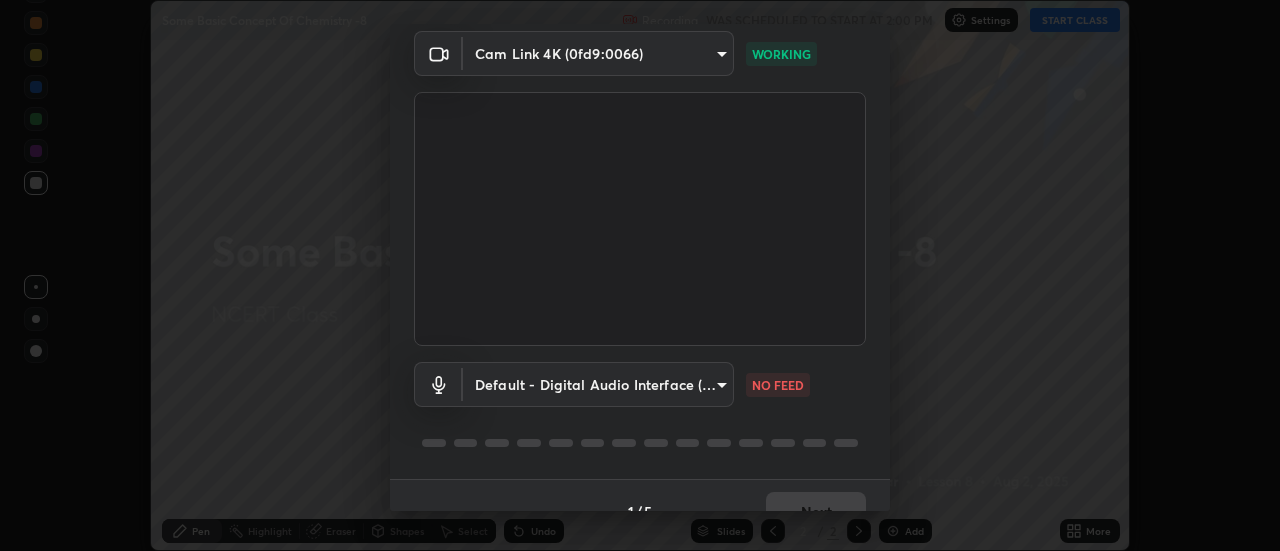 scroll, scrollTop: 105, scrollLeft: 0, axis: vertical 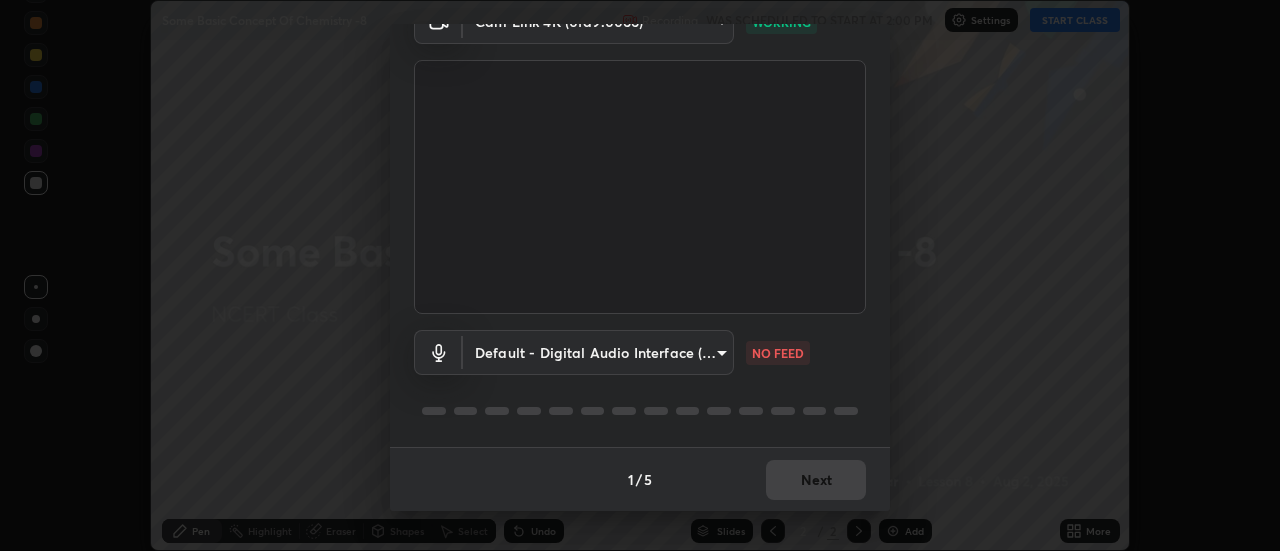 click on "Erase all Some Basic Concept Of Chemistry -8 Recording WAS SCHEDULED TO START AT  2:00 PM Settings START CLASS Setting up your live class Some Basic Concept Of Chemistry -8 • L8 of NCERT Class [FIRST] [LAST] Pen Highlight Eraser Shapes Select Undo Slides 2 / 2 Add More No doubts shared Encourage your learners to ask a doubt for better clarity Report an issue Reason for reporting Buffering Chat not working Audio - Video sync issue Educator video quality low ​ Attach an image Report Media settings Cam Link 4K (0fd9:0066) 4ecb8a3a6a0f49c05c702d8500a9e100fbeb28266457e7719a8d9868381346f1 WORKING Default - Digital Audio Interface (Cam Link 4K) default NO FEED 1 / 5 Next" at bounding box center [640, 275] 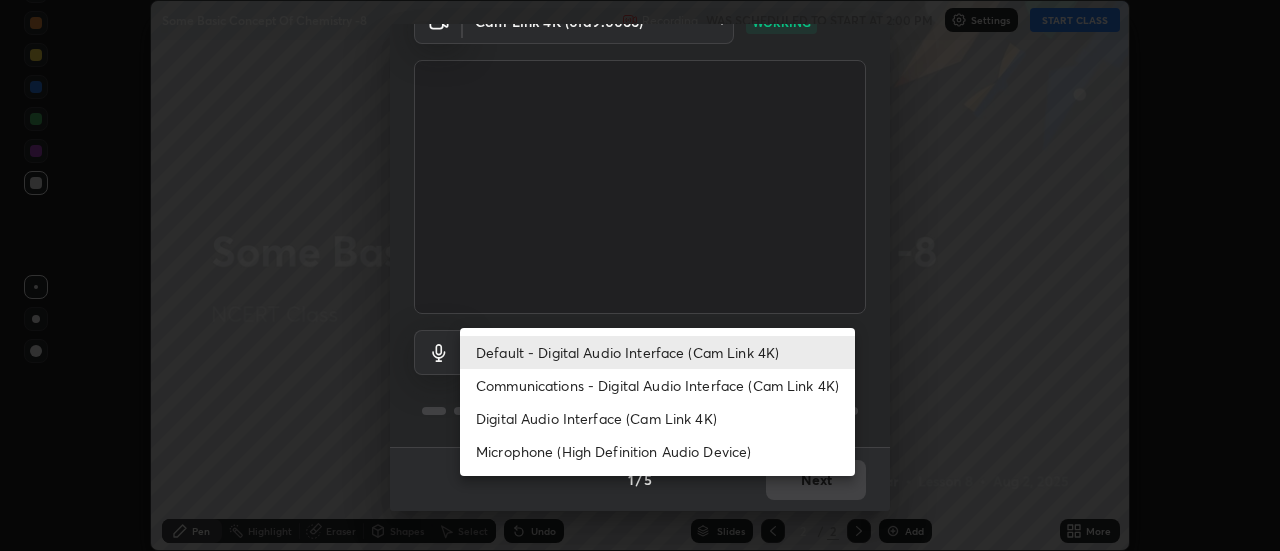 click on "Communications - Digital Audio Interface (Cam Link 4K)" at bounding box center [657, 385] 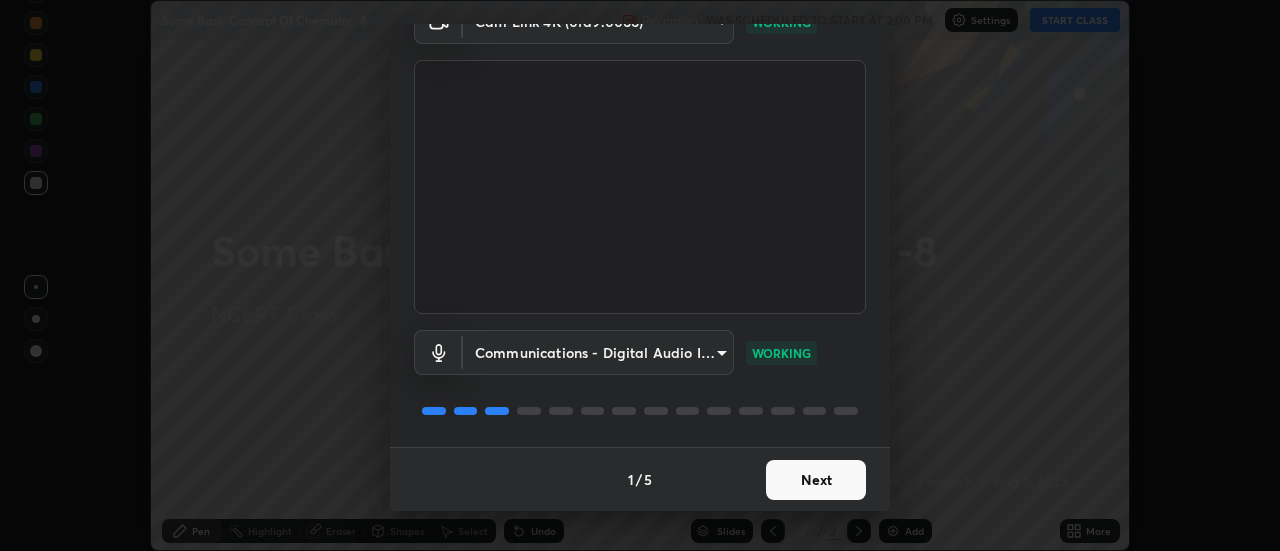 click on "Next" at bounding box center [816, 480] 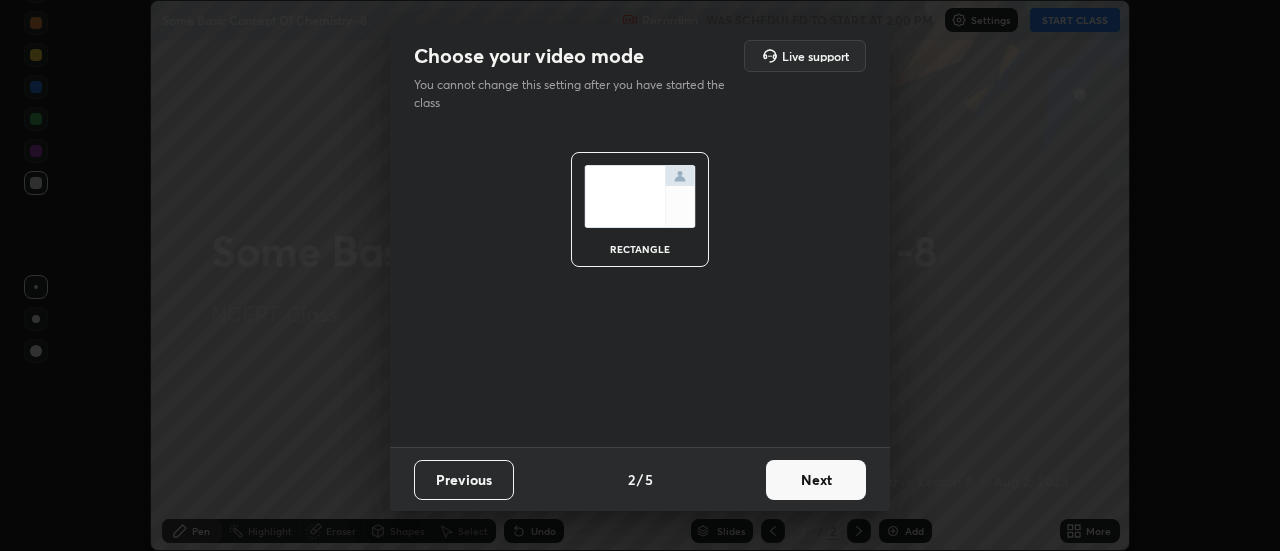 click on "Next" at bounding box center (816, 480) 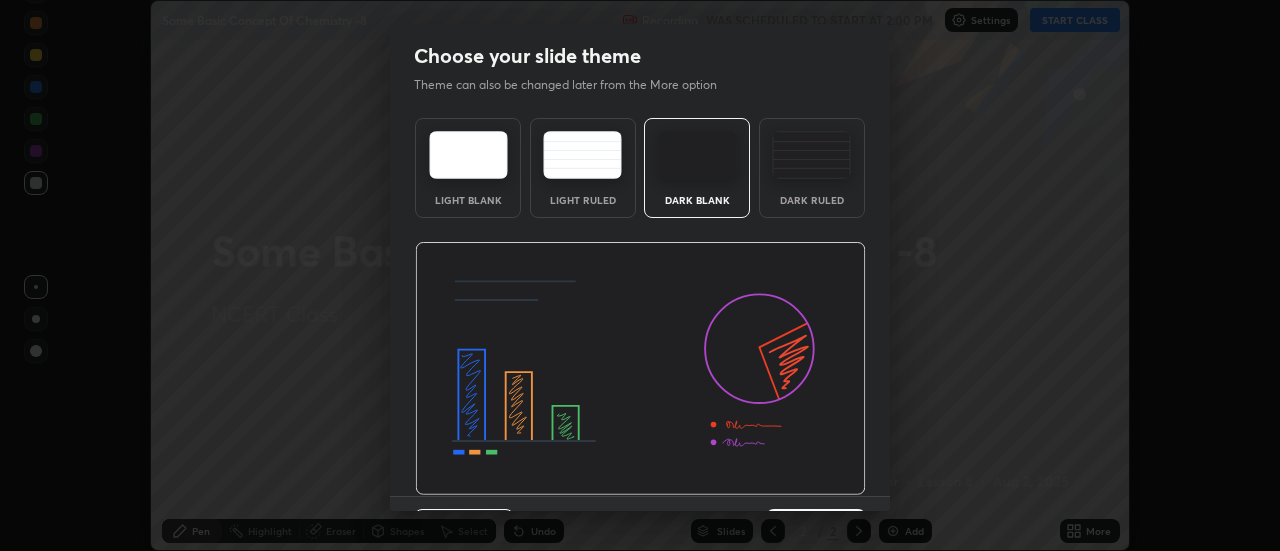 click at bounding box center (640, 369) 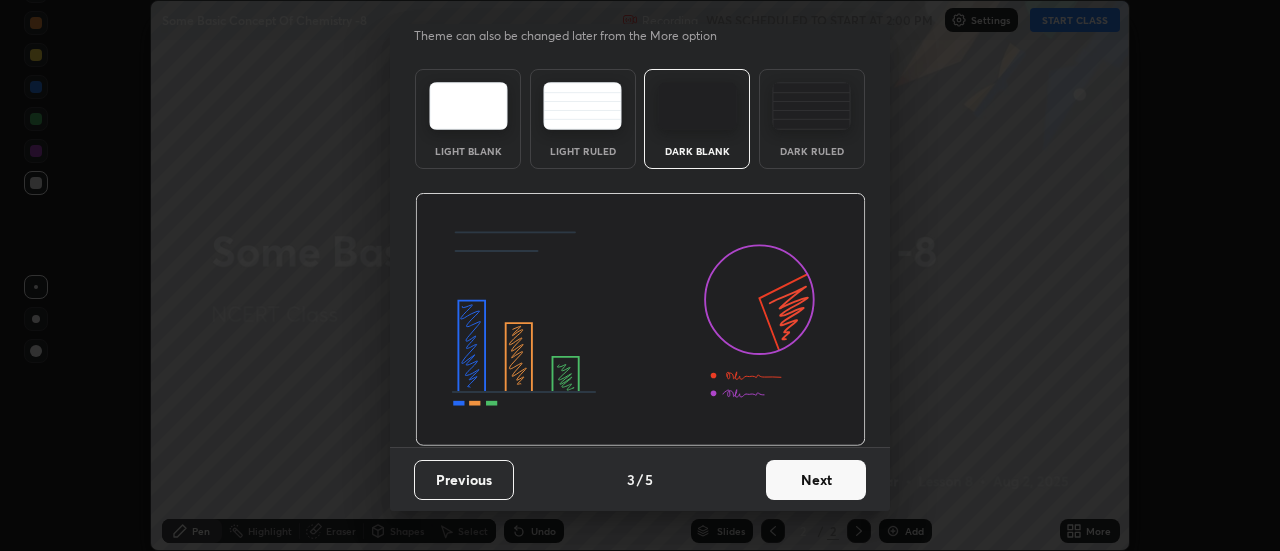 click on "Next" at bounding box center [816, 480] 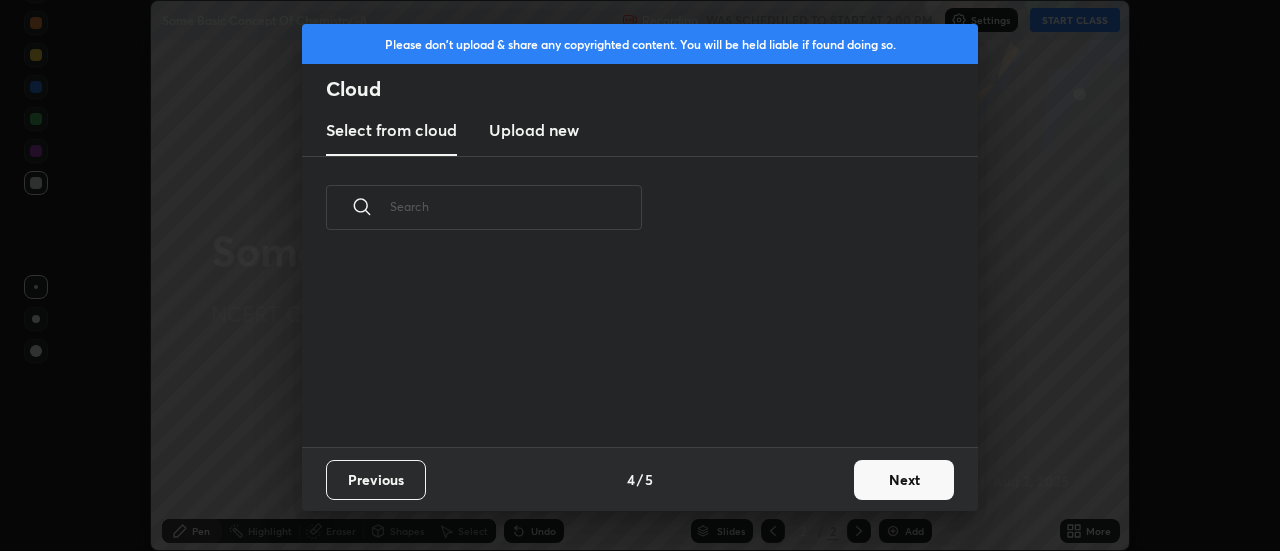 click on "Next" at bounding box center (904, 480) 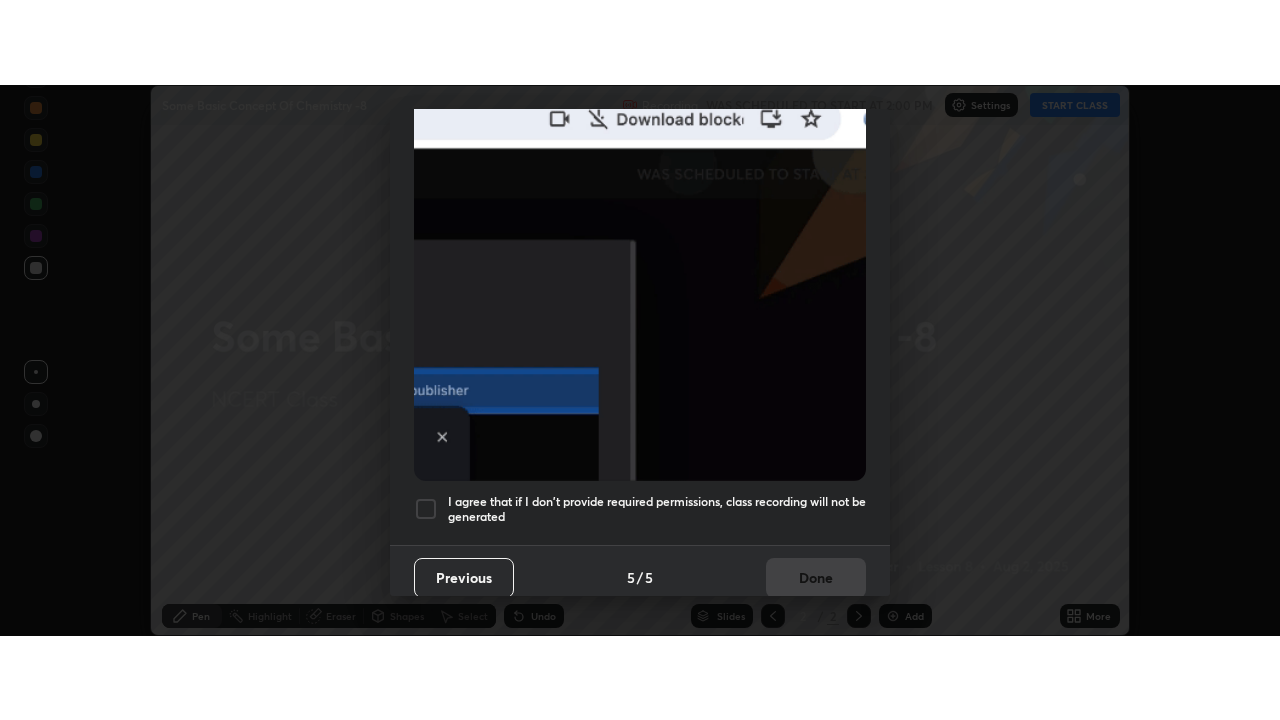 scroll, scrollTop: 513, scrollLeft: 0, axis: vertical 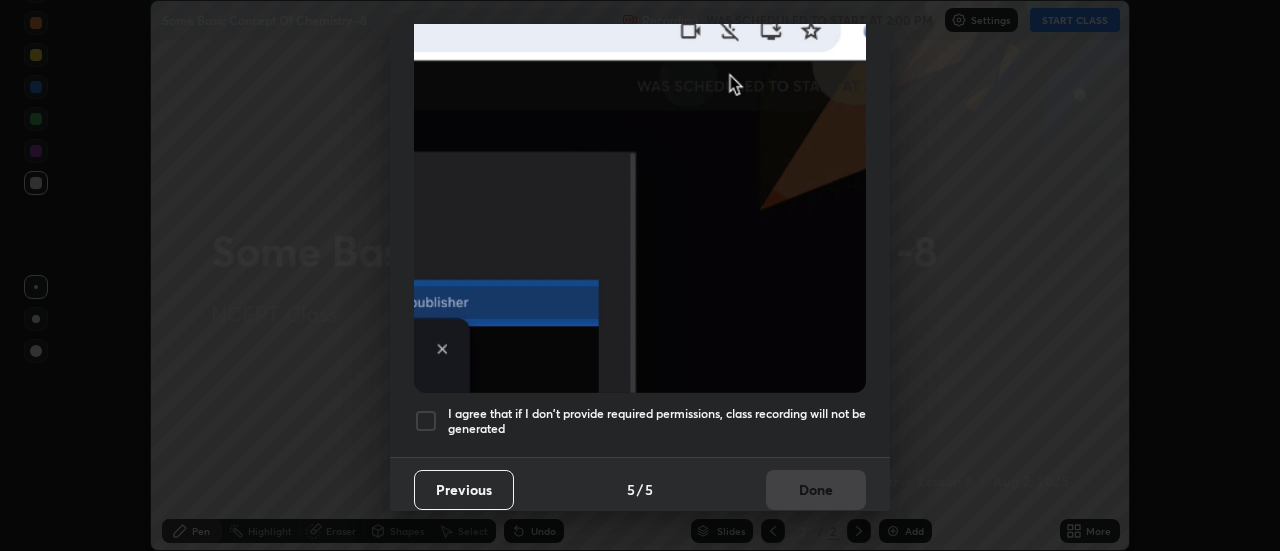 click on "I agree that if I don't provide required permissions, class recording will not be generated" at bounding box center (657, 421) 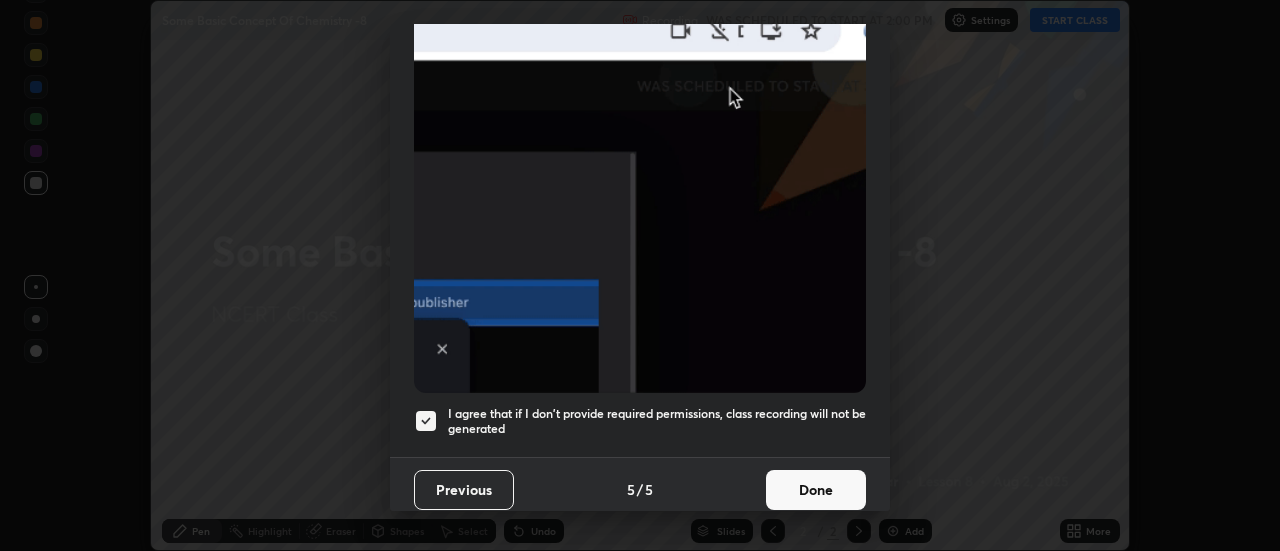 click on "Done" at bounding box center (816, 490) 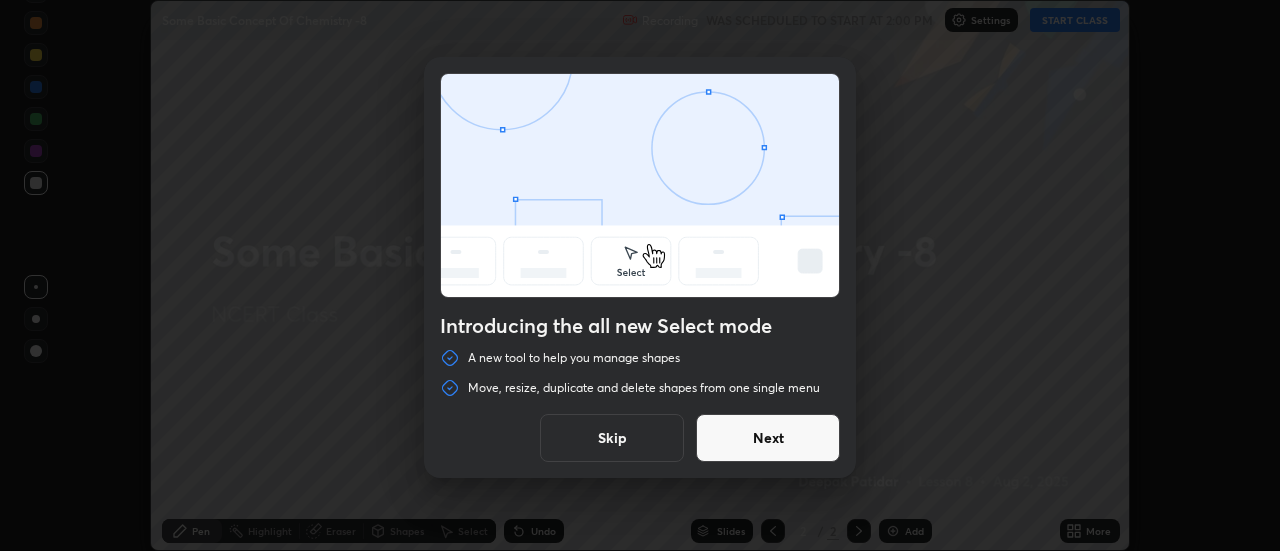 click on "Next" at bounding box center [768, 438] 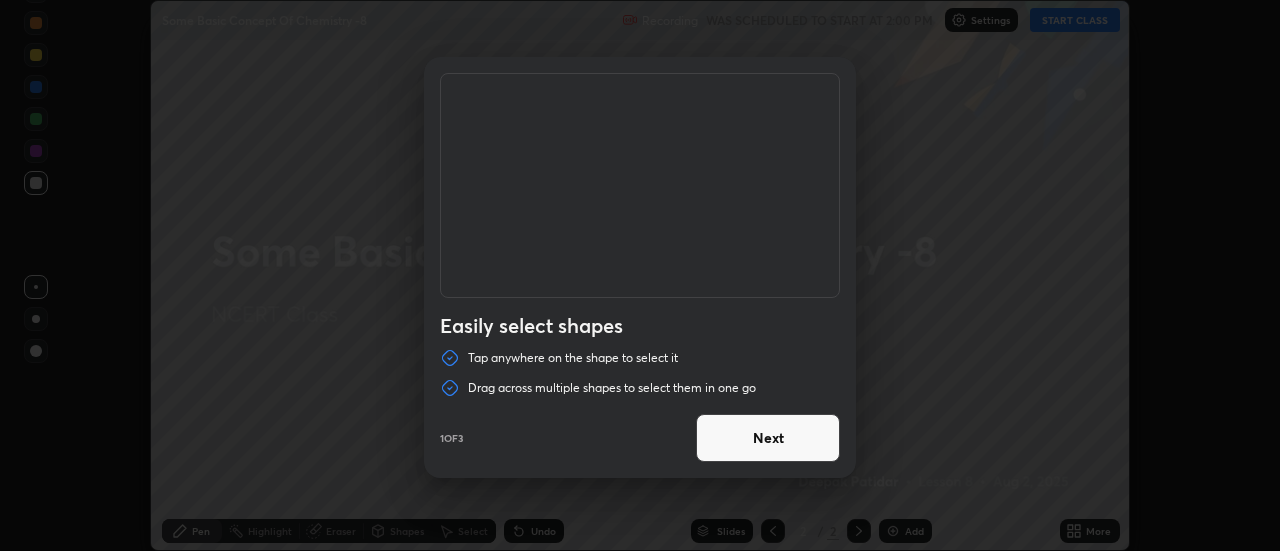 click on "Next" at bounding box center (768, 438) 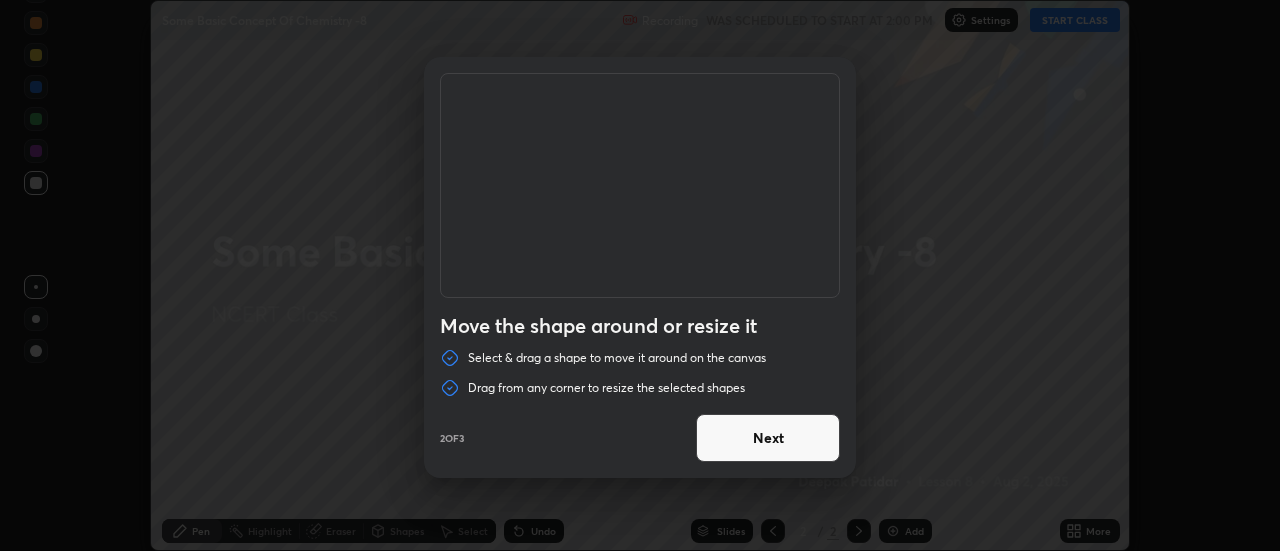 click on "Next" at bounding box center [768, 438] 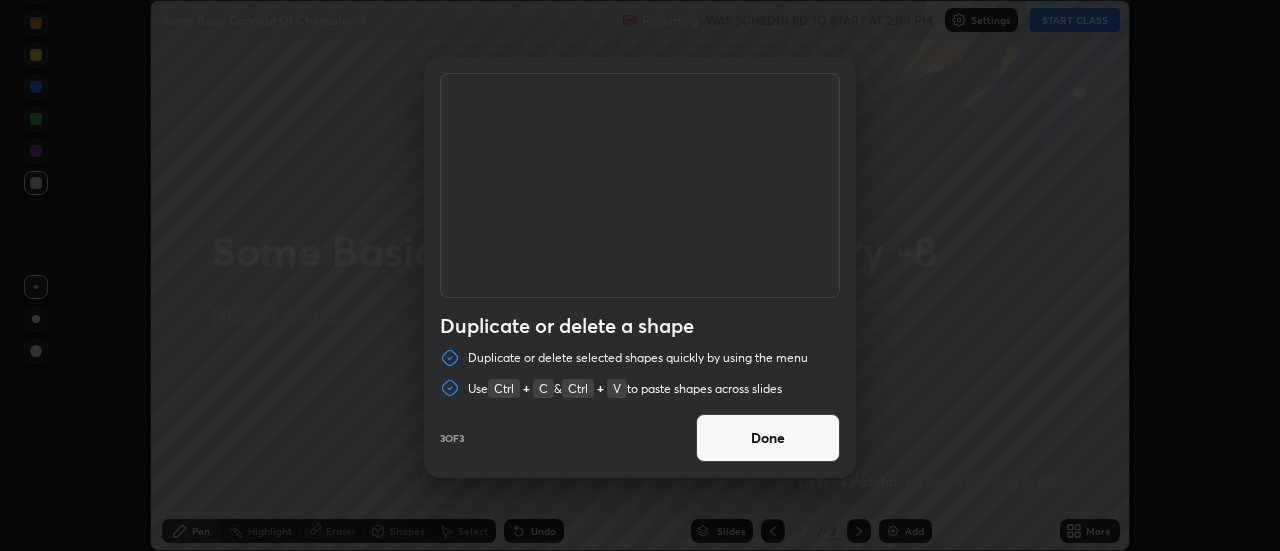 click on "Done" at bounding box center (768, 438) 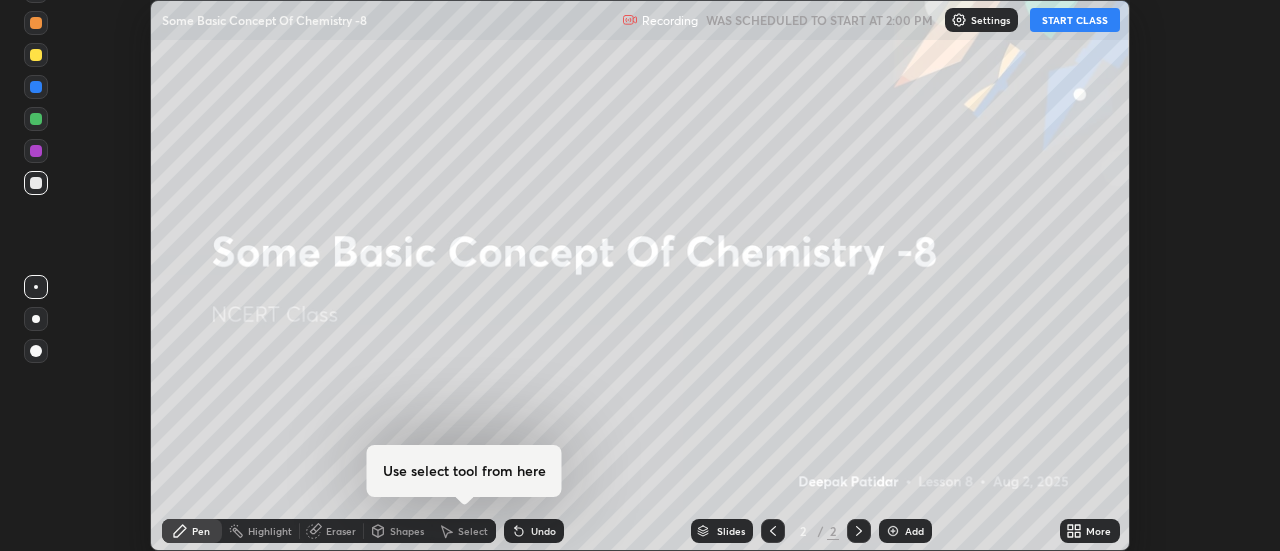click on "START CLASS" at bounding box center [1075, 20] 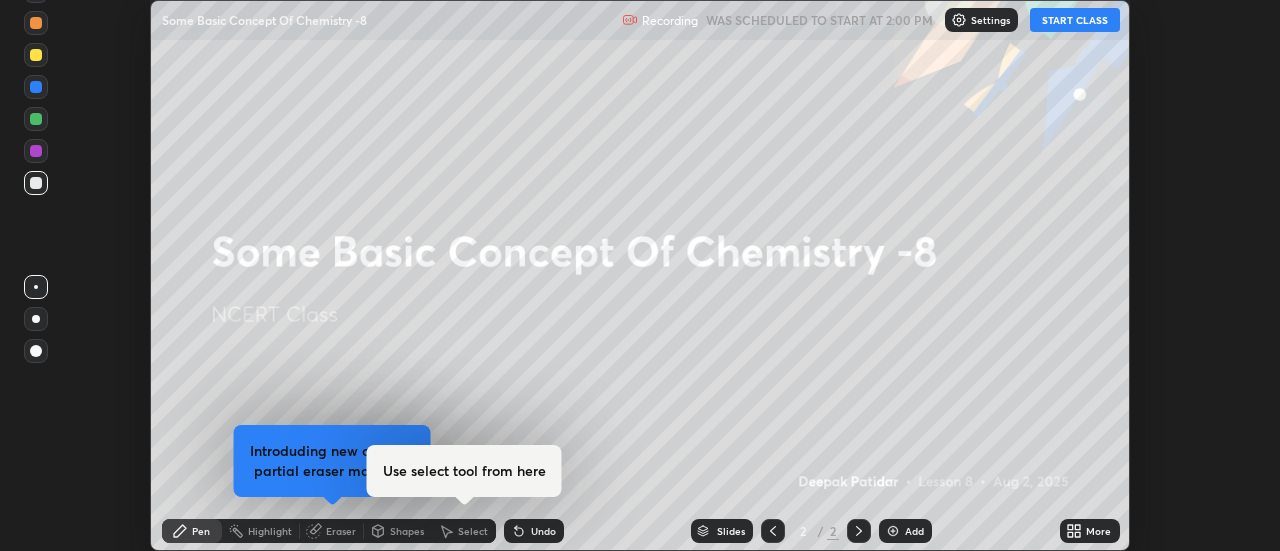 click on "More" at bounding box center (1090, 531) 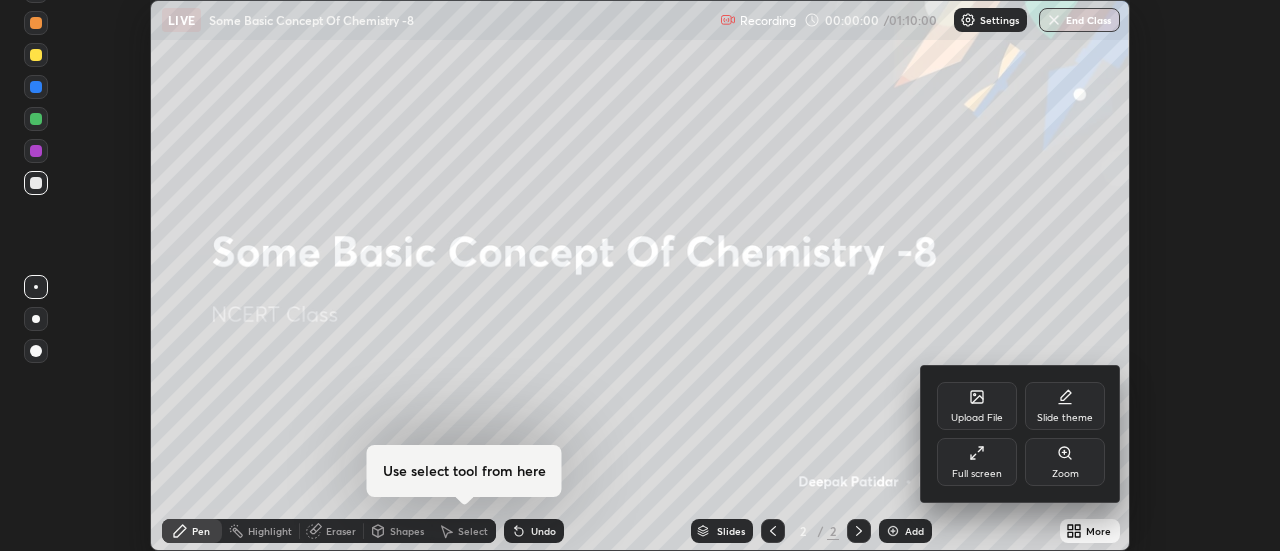 click on "Full screen" at bounding box center [977, 462] 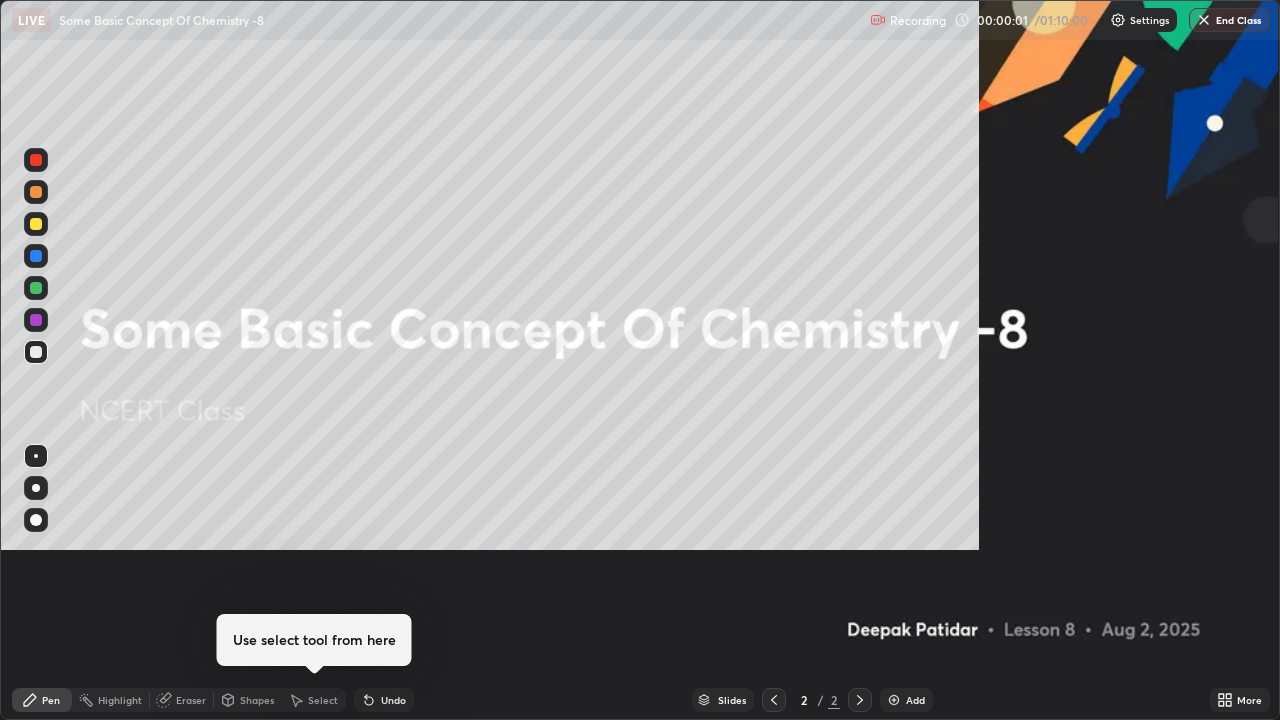 scroll, scrollTop: 99280, scrollLeft: 98720, axis: both 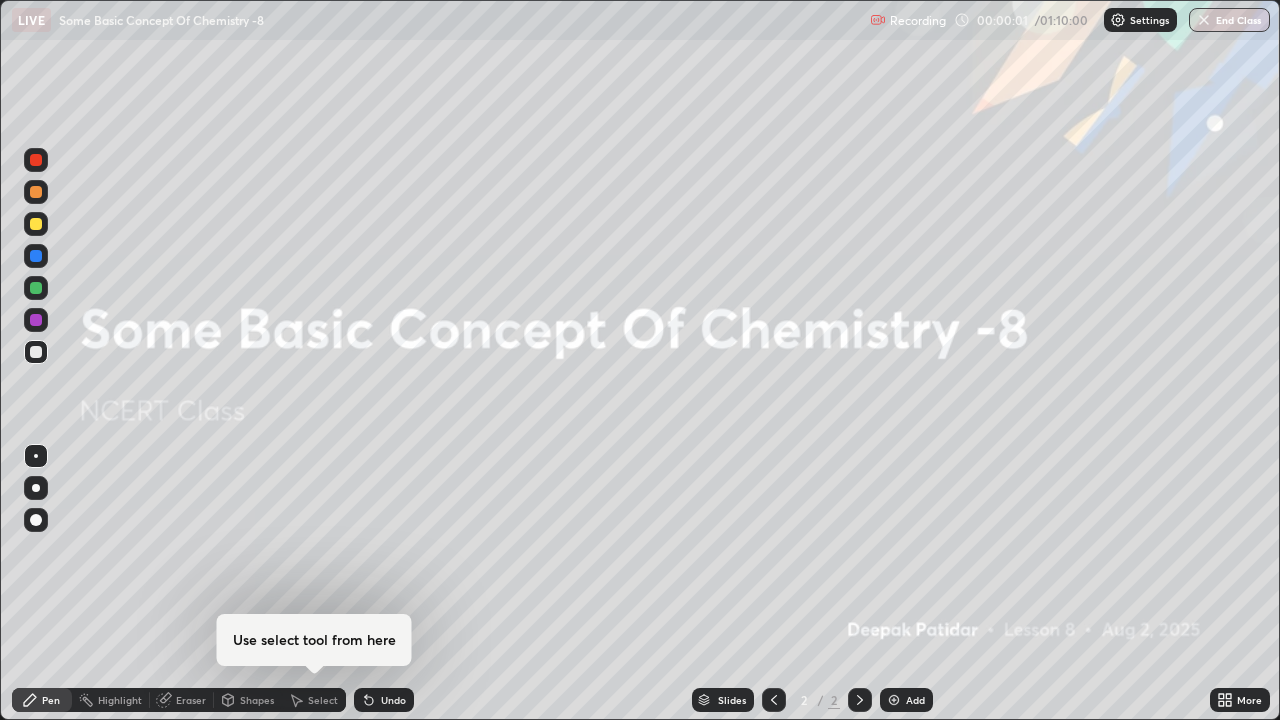 click on "Add" at bounding box center [915, 700] 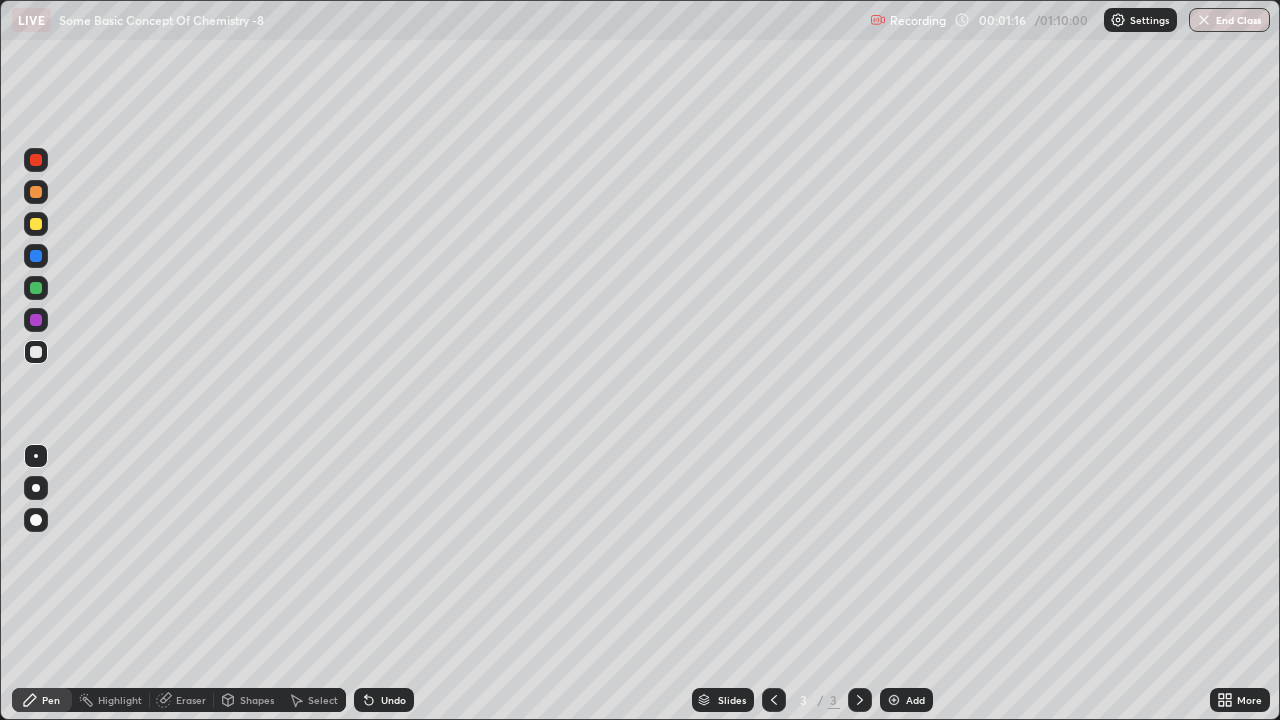 click on "Add" at bounding box center (915, 700) 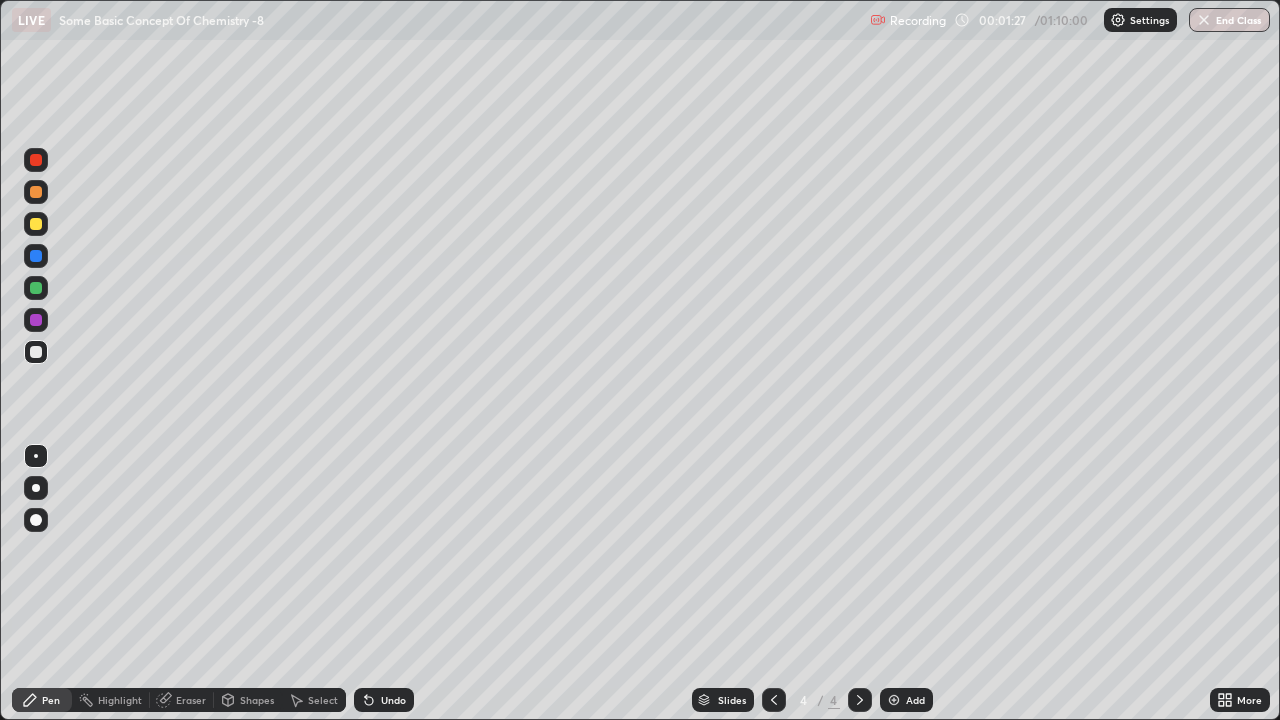 click at bounding box center (36, 224) 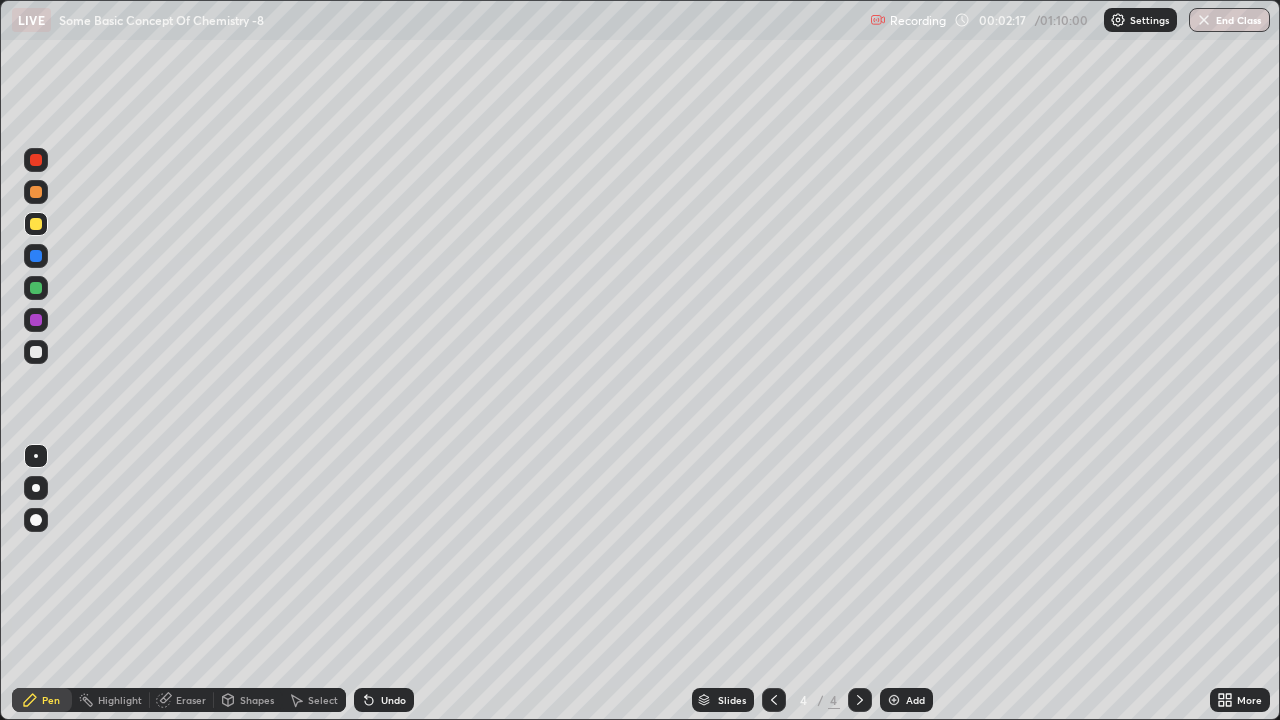 click at bounding box center [36, 352] 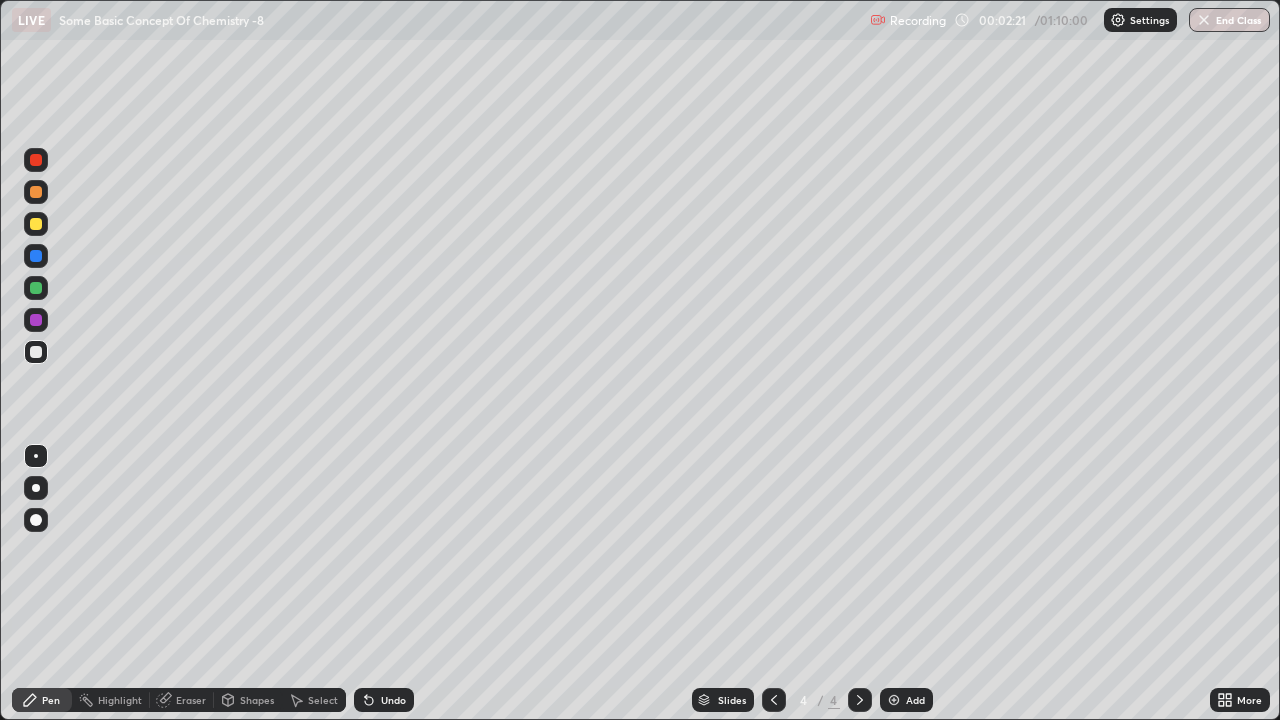 click at bounding box center (36, 192) 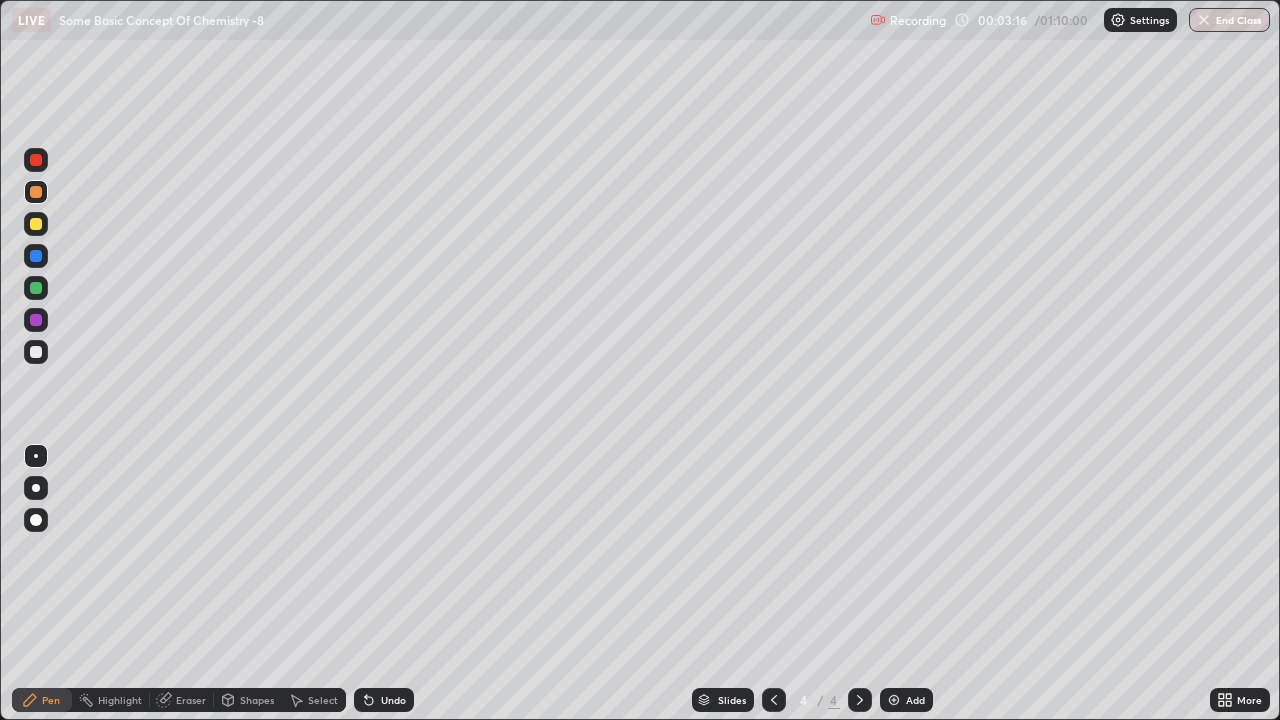 click at bounding box center [36, 320] 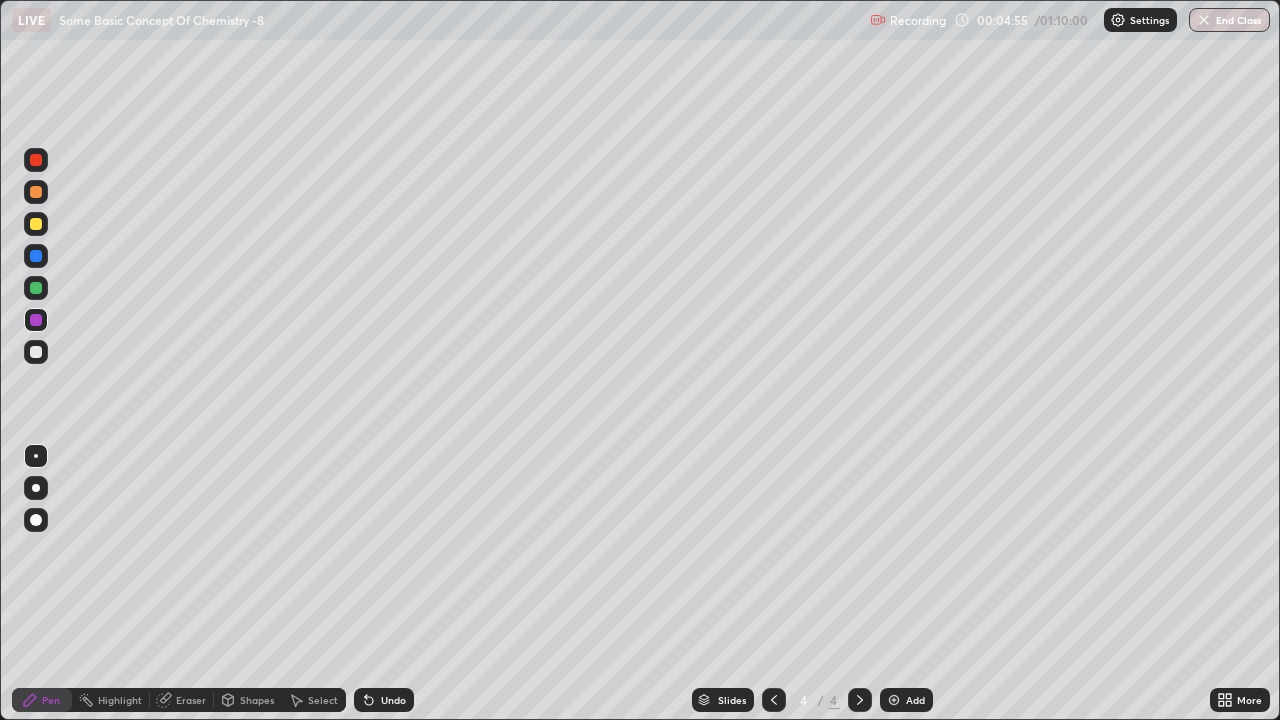 click on "Add" at bounding box center [906, 700] 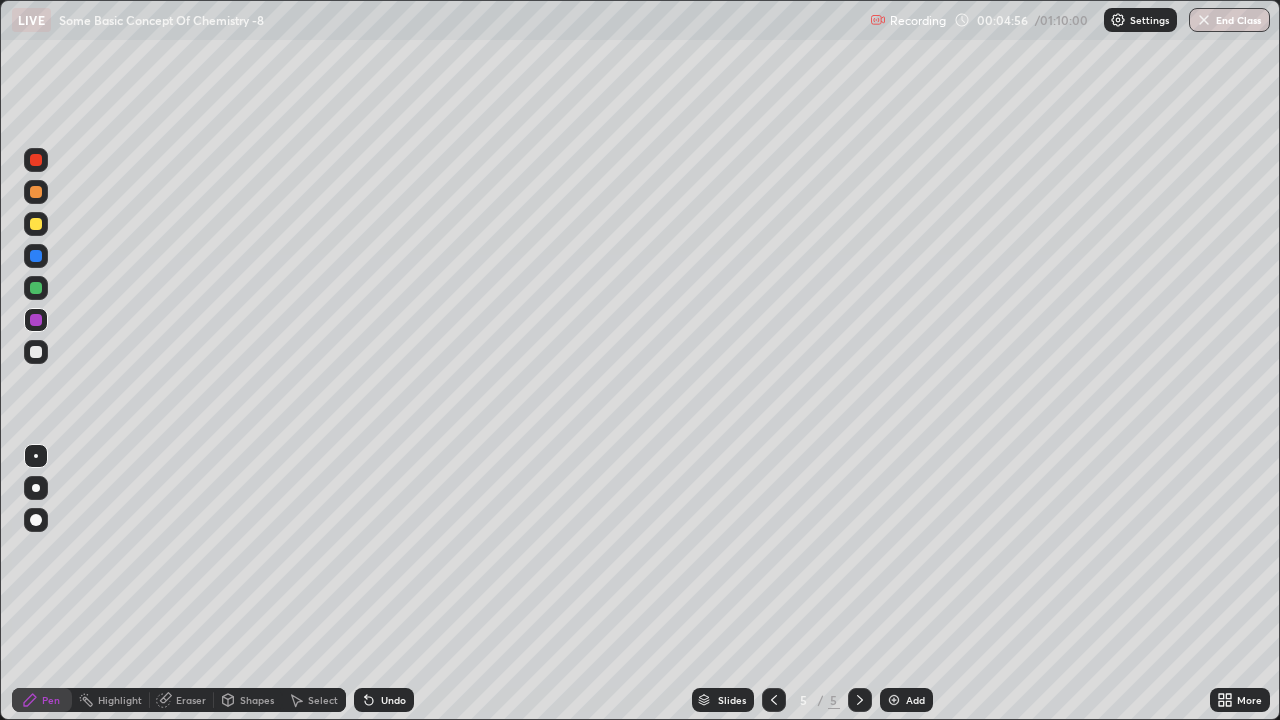 click at bounding box center (36, 352) 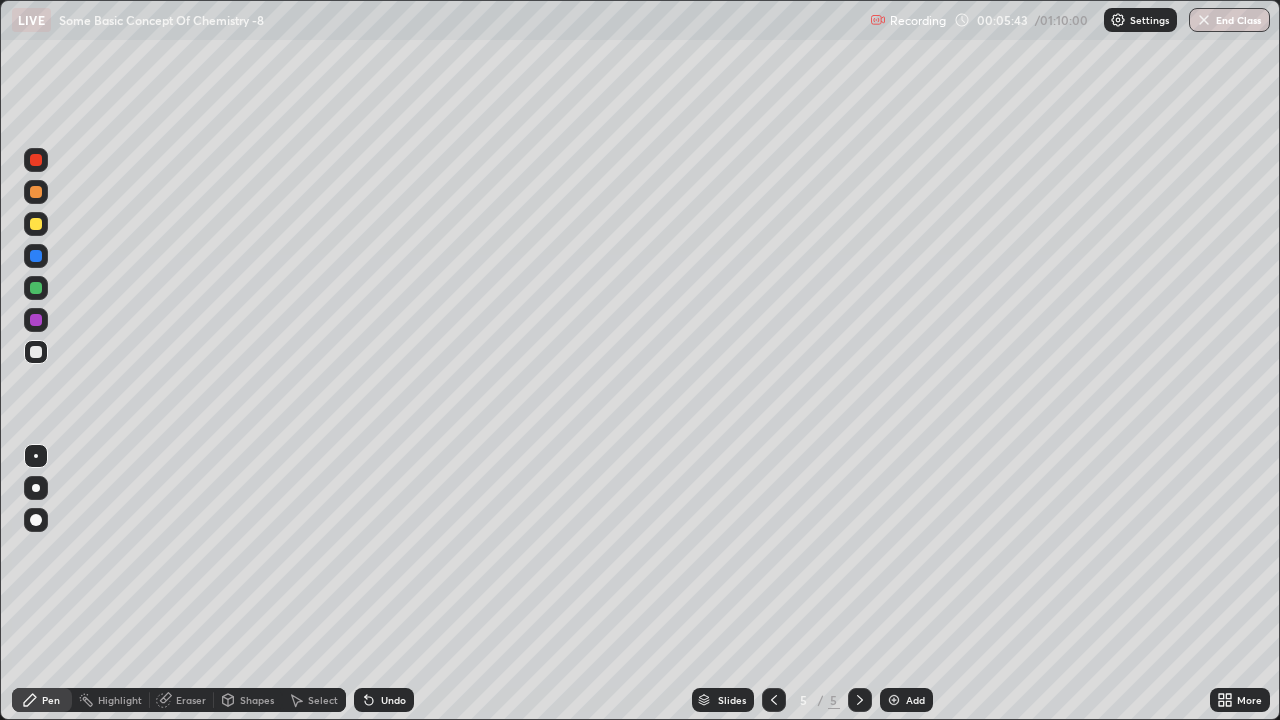 click at bounding box center [36, 224] 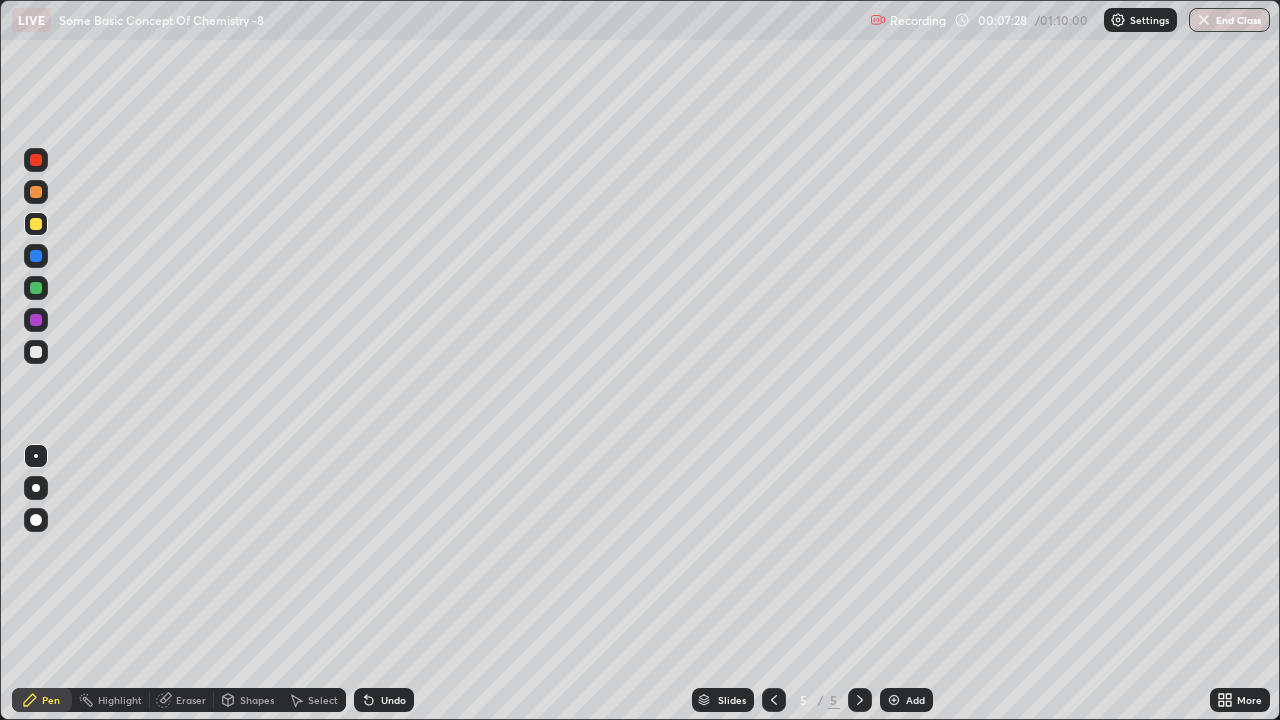click at bounding box center [36, 320] 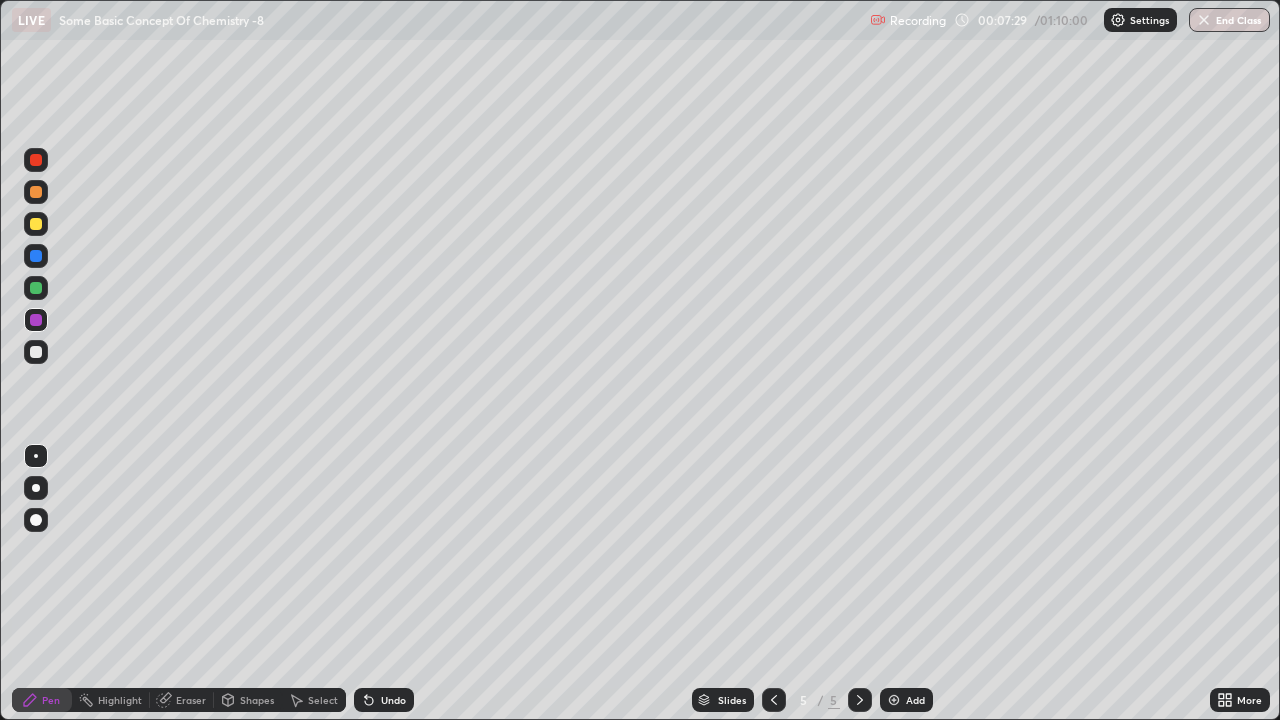 click at bounding box center (36, 256) 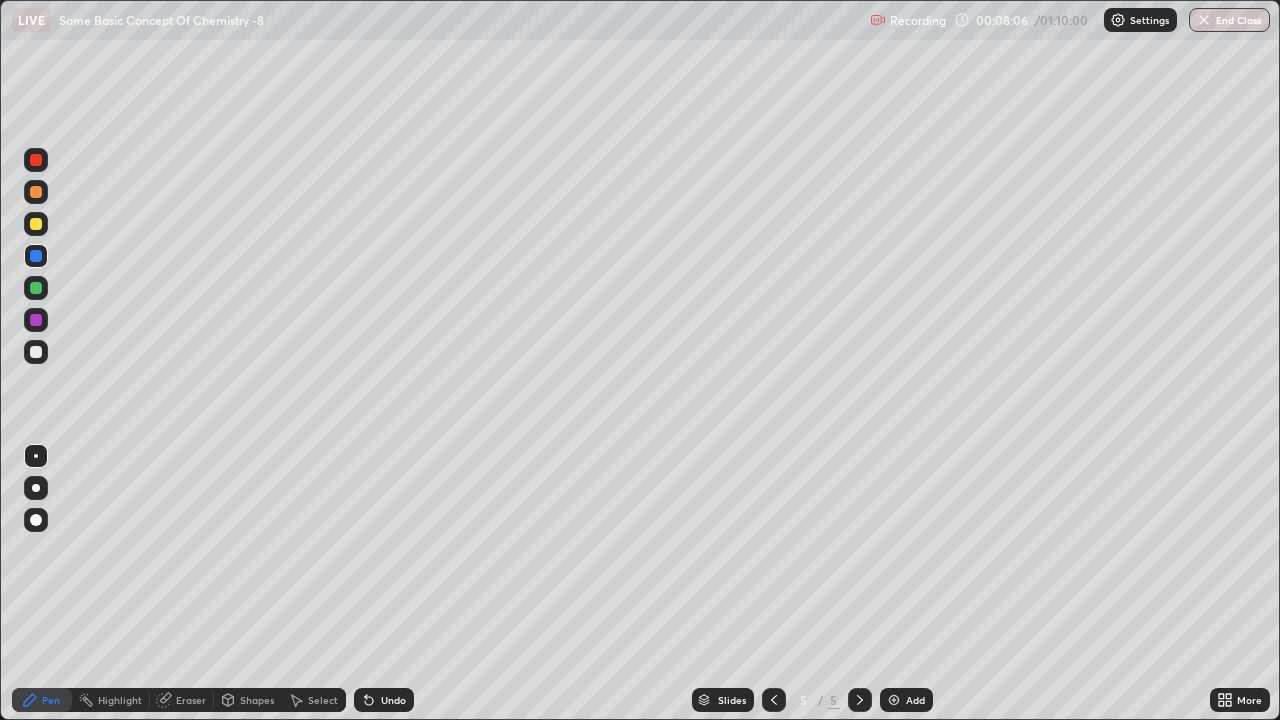 click on "Add" at bounding box center (915, 700) 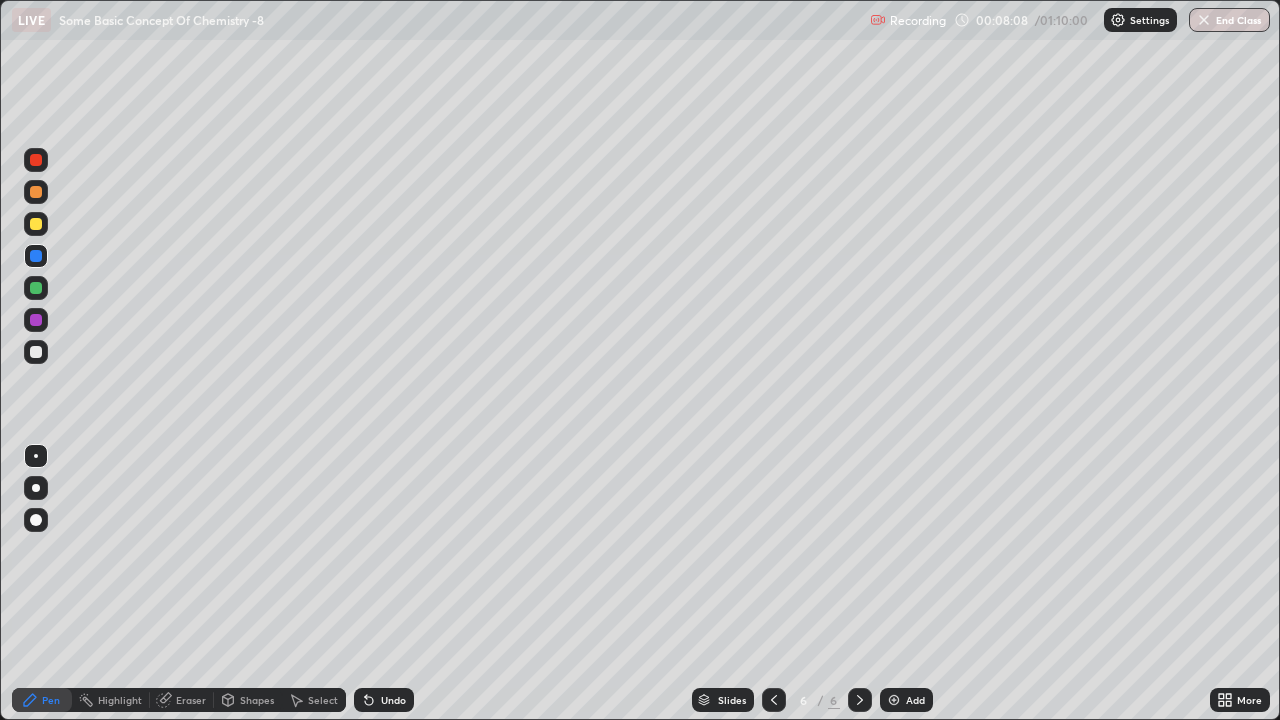 click at bounding box center [36, 352] 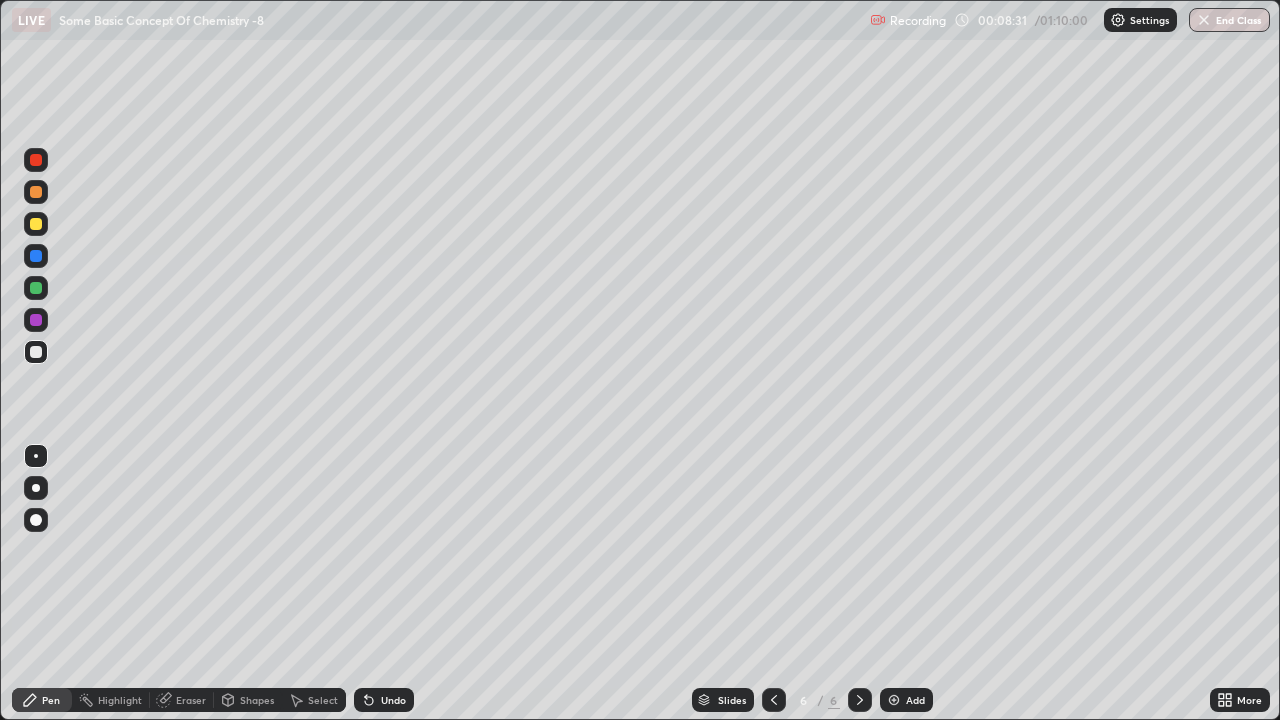 click at bounding box center (36, 288) 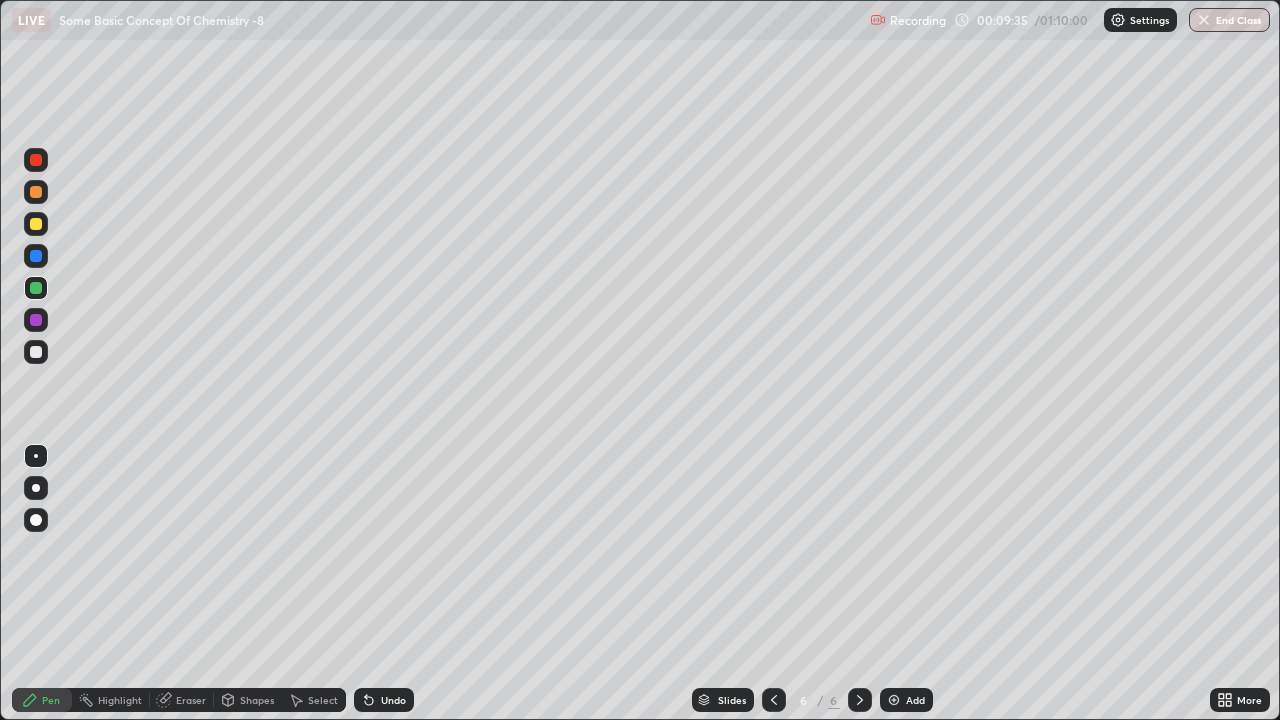 click at bounding box center [36, 352] 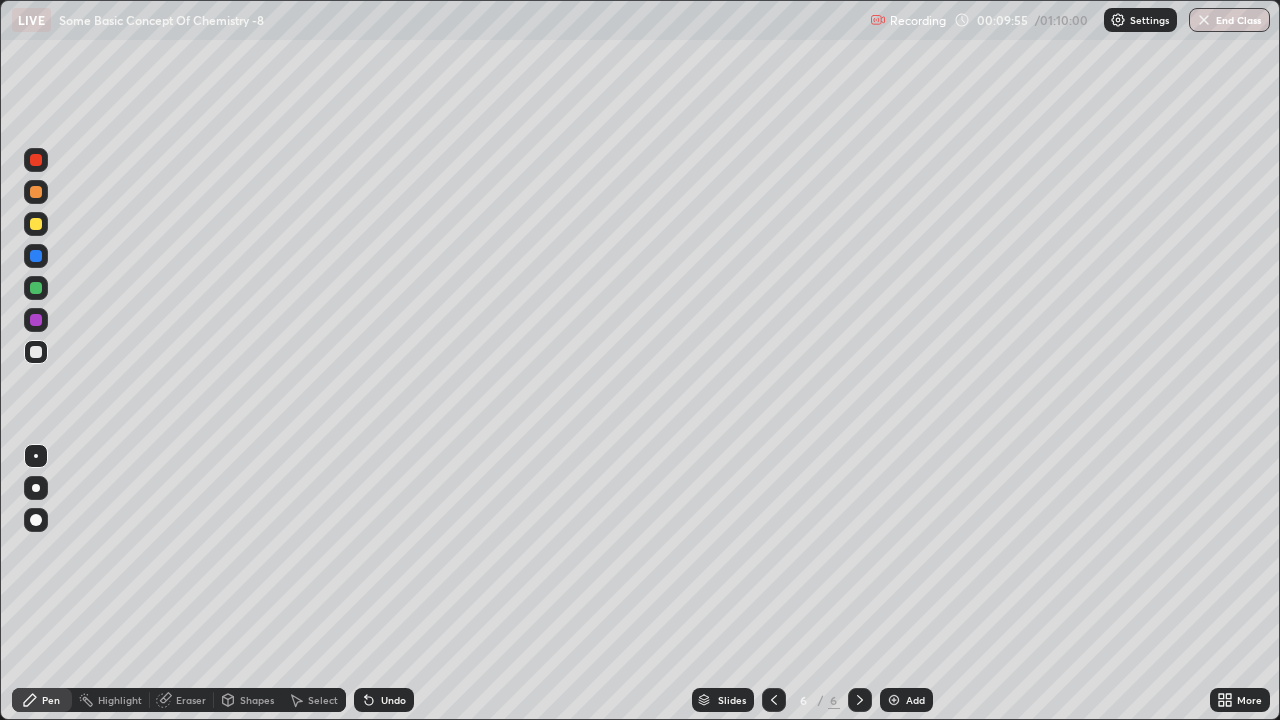 click at bounding box center [36, 192] 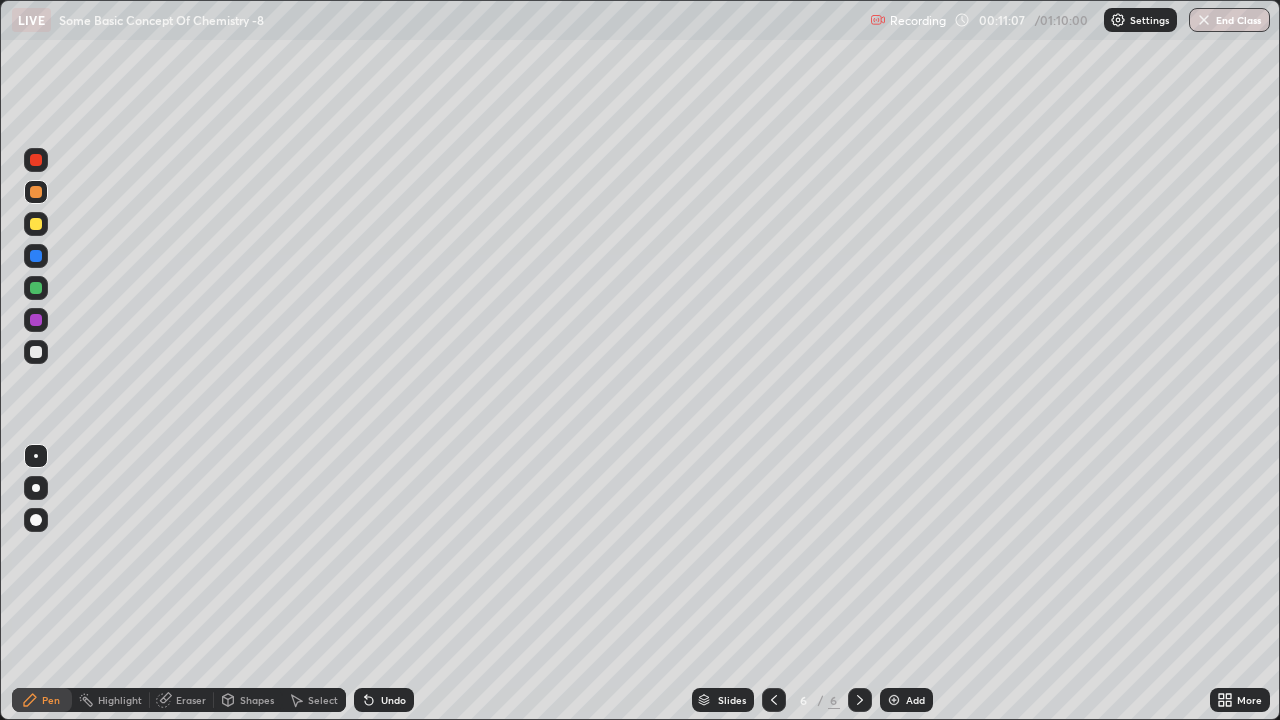 click on "Add" at bounding box center [906, 700] 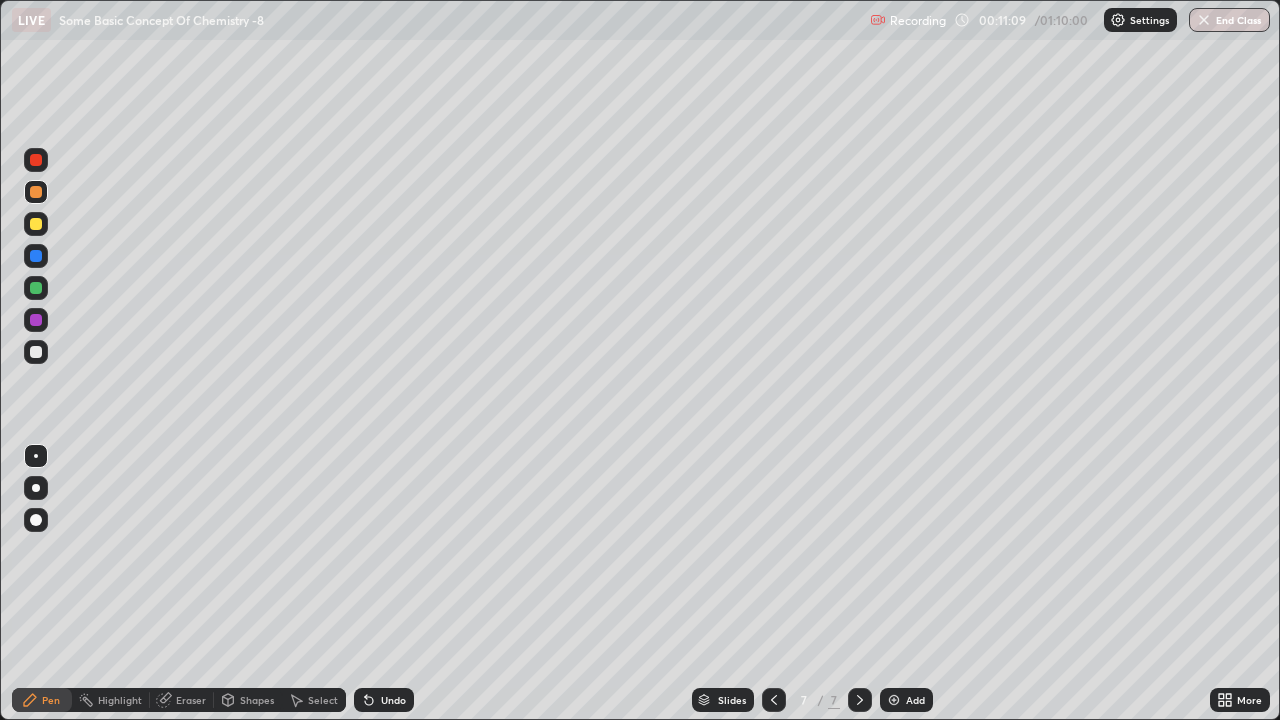 click at bounding box center [36, 352] 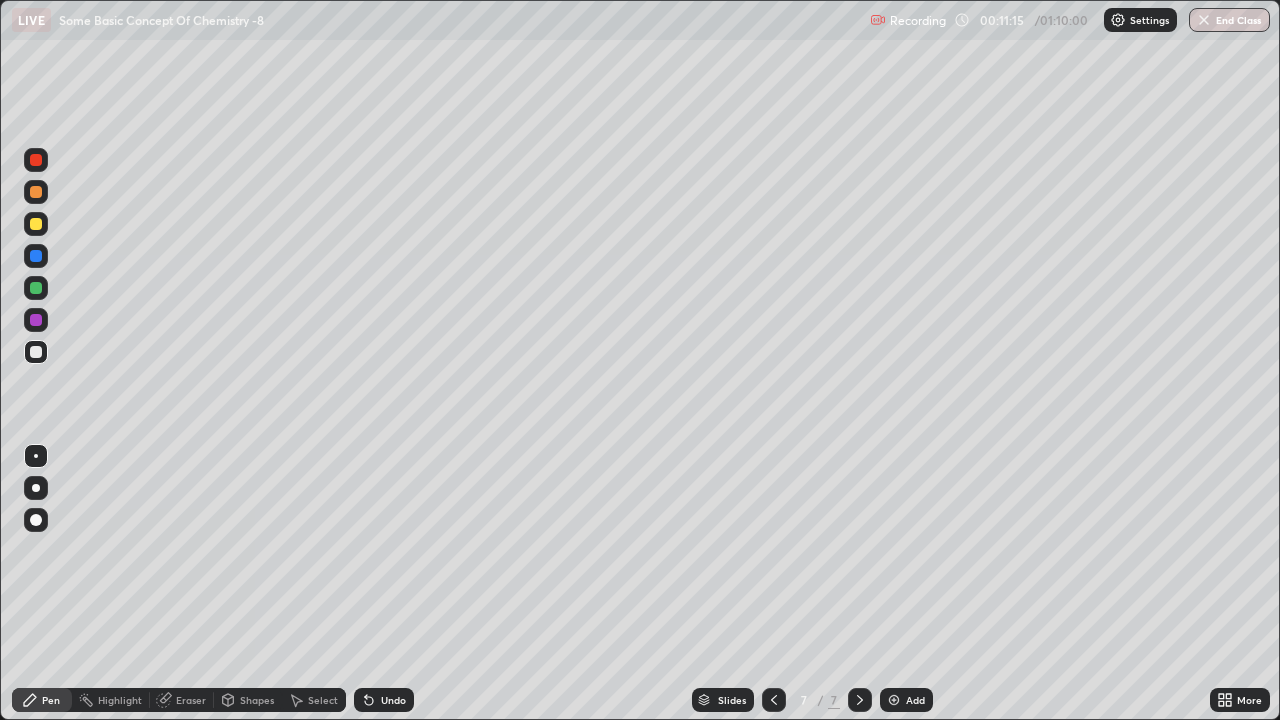 click at bounding box center [36, 288] 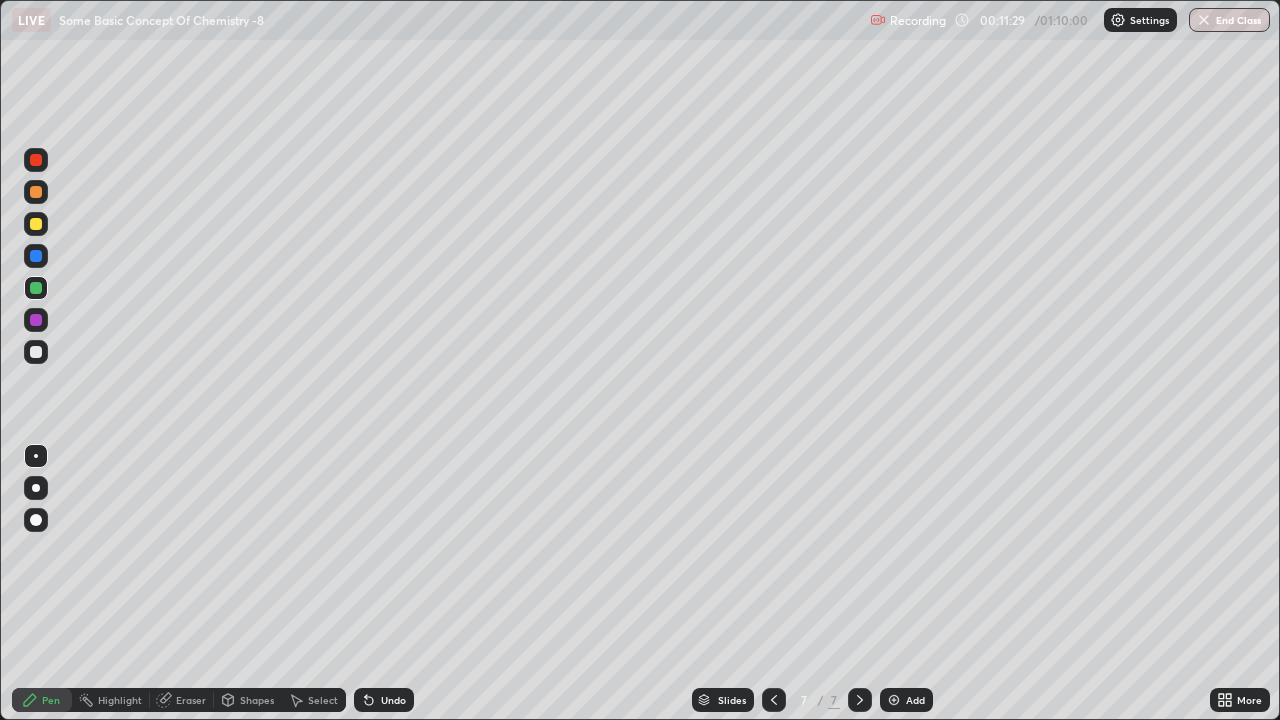 click at bounding box center (36, 224) 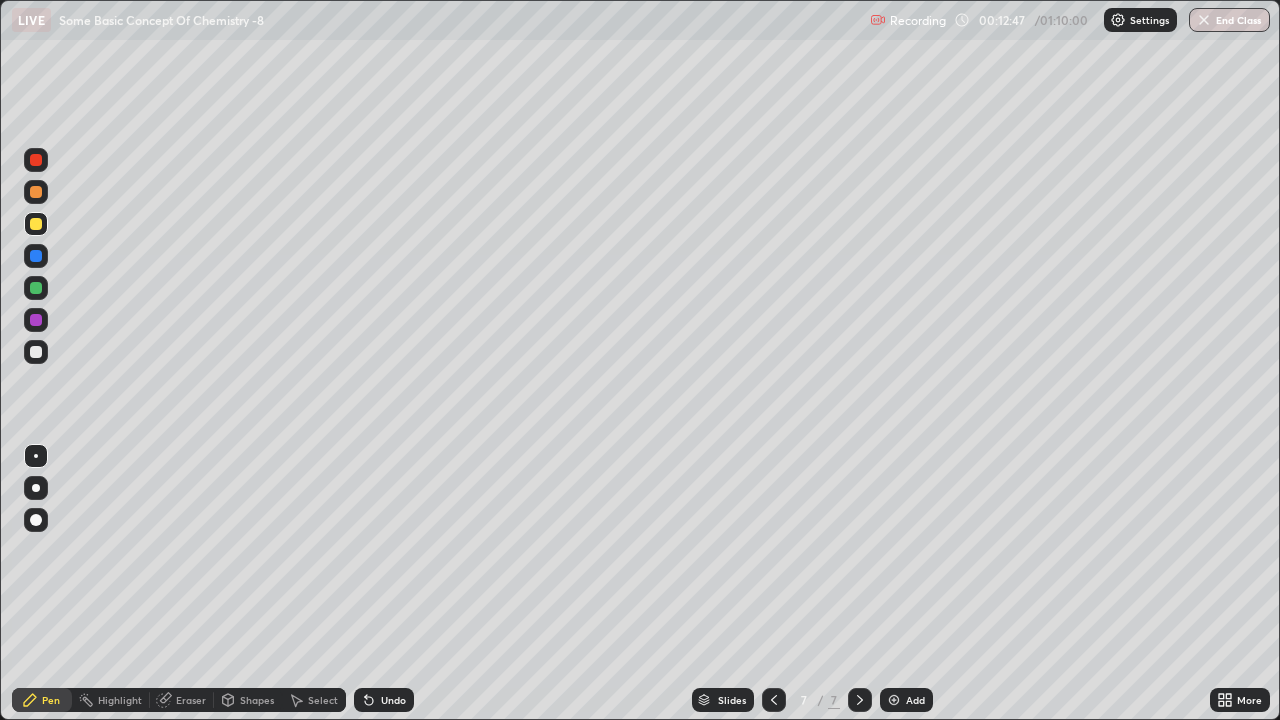 click at bounding box center (36, 352) 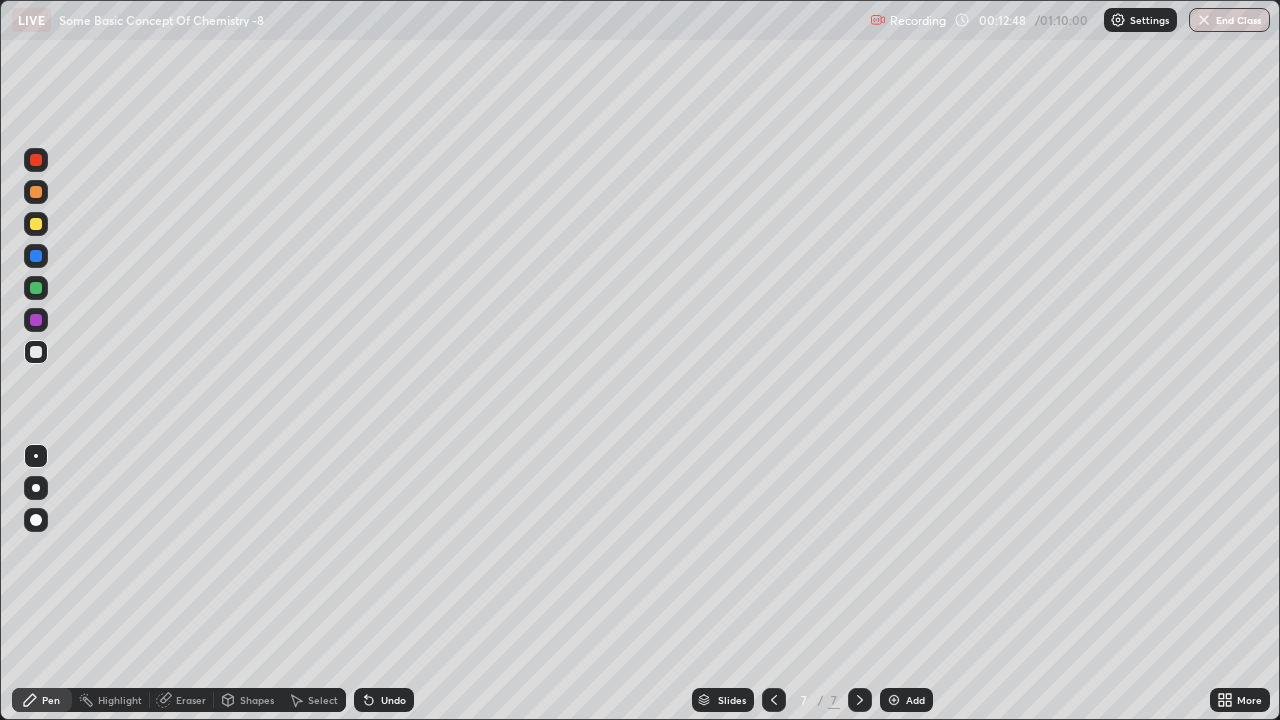 click at bounding box center (36, 352) 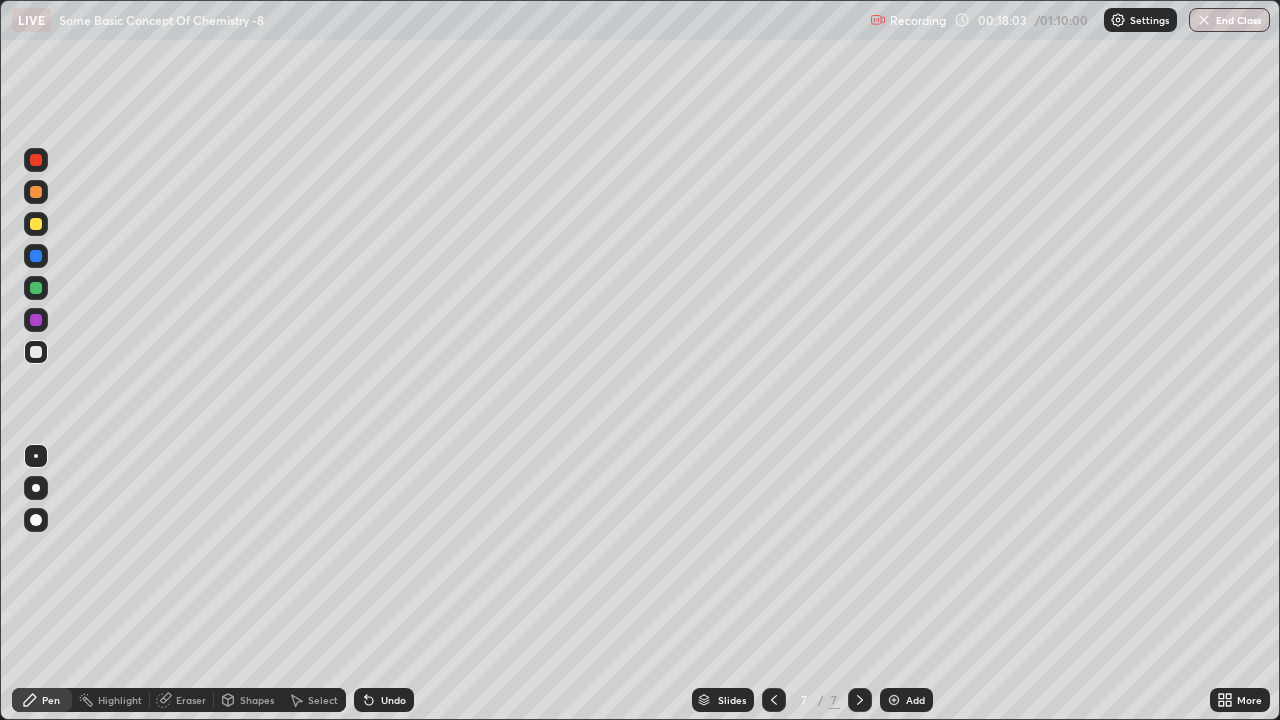 click on "Add" at bounding box center (906, 700) 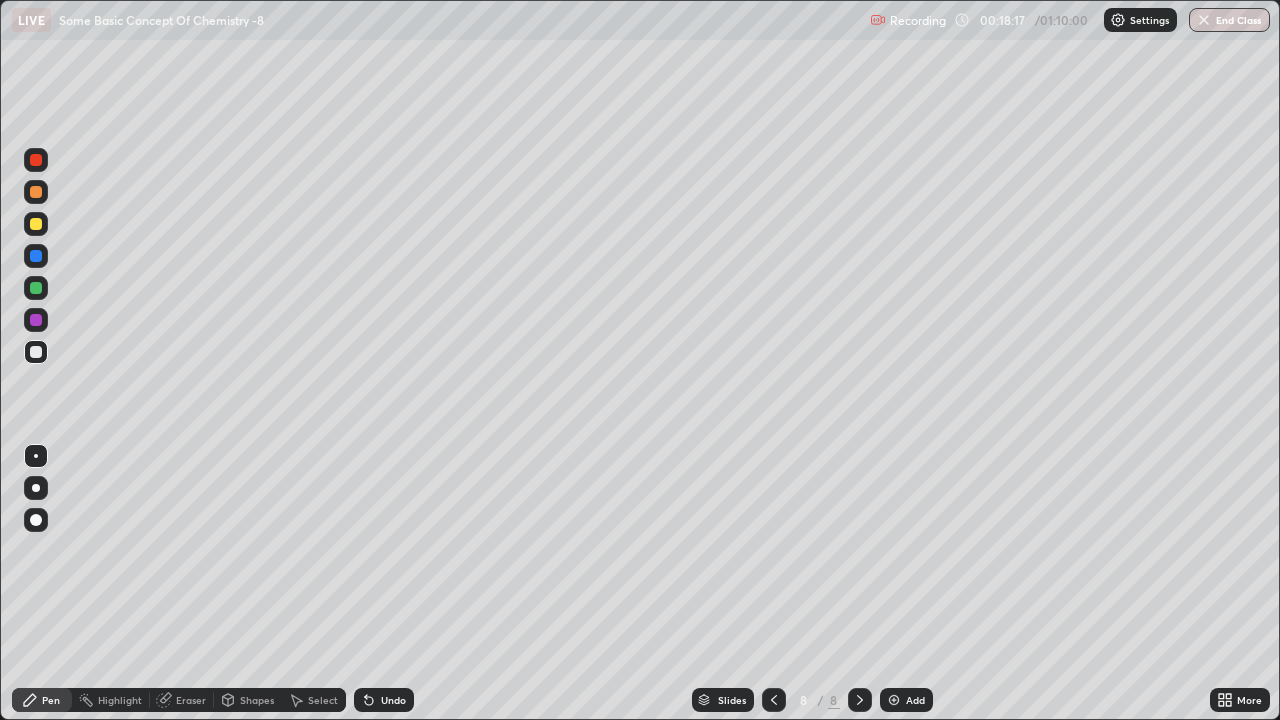 click at bounding box center [36, 224] 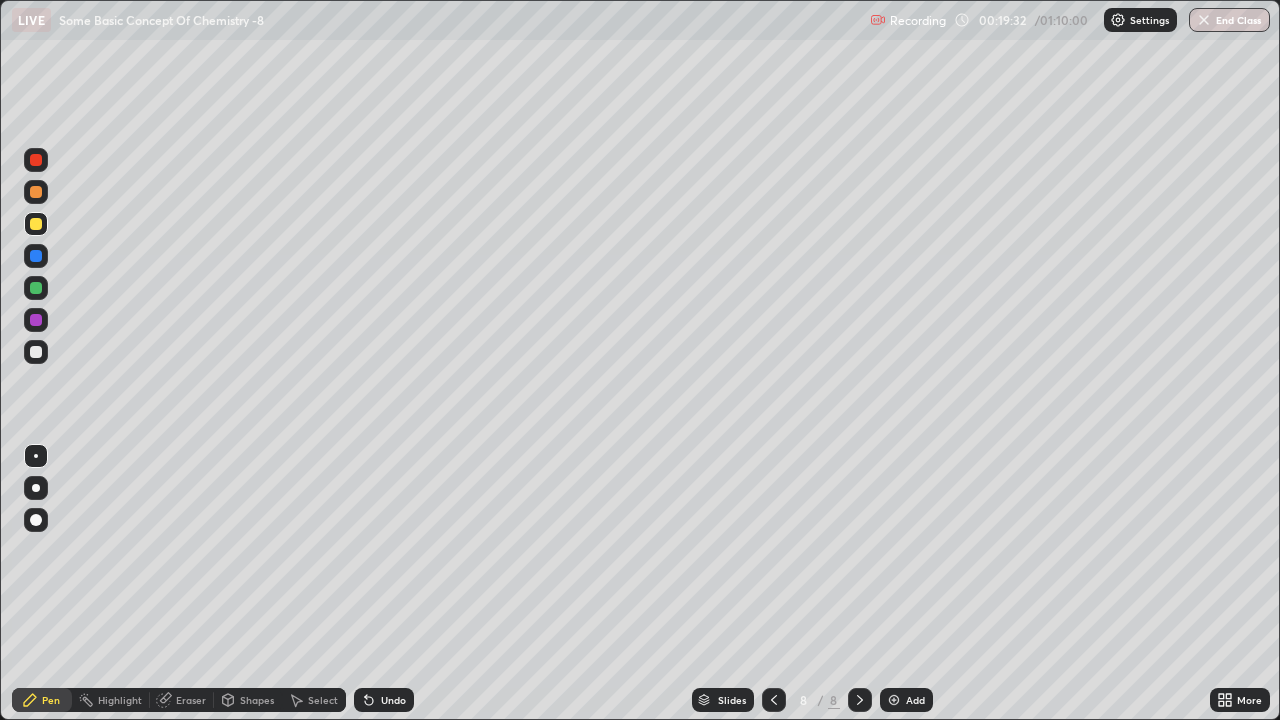 click at bounding box center [36, 352] 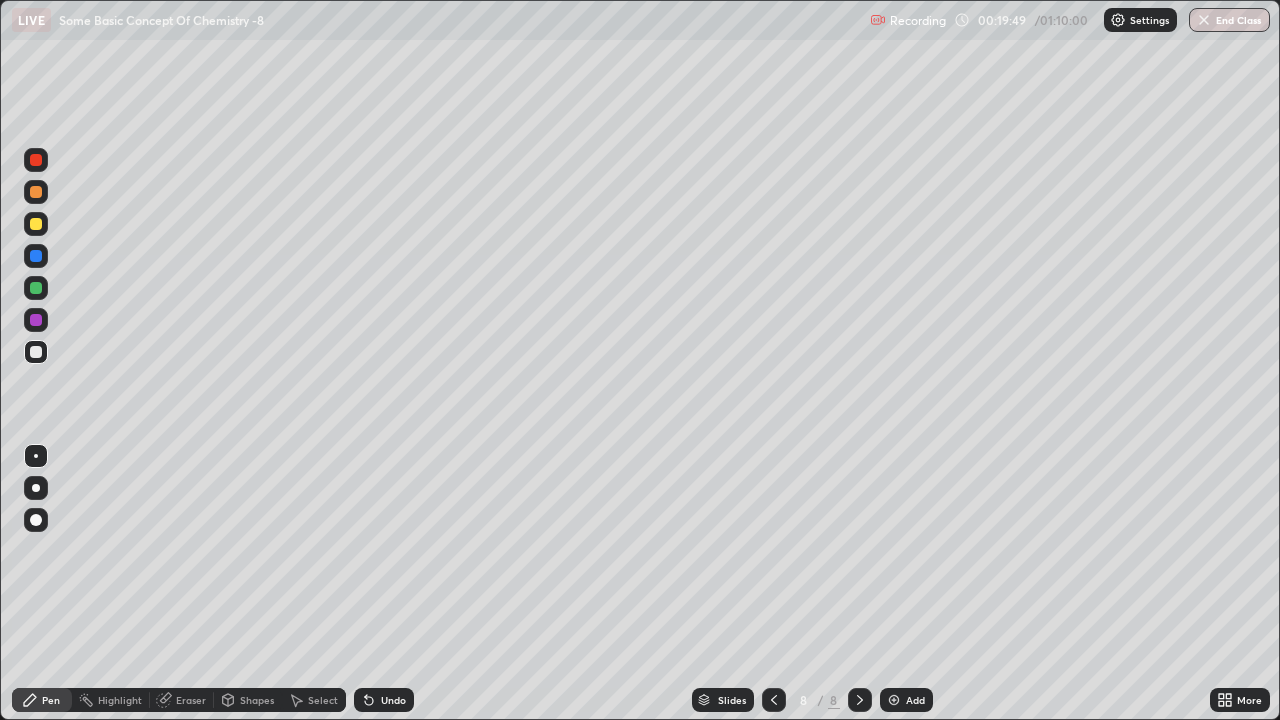 click at bounding box center (36, 288) 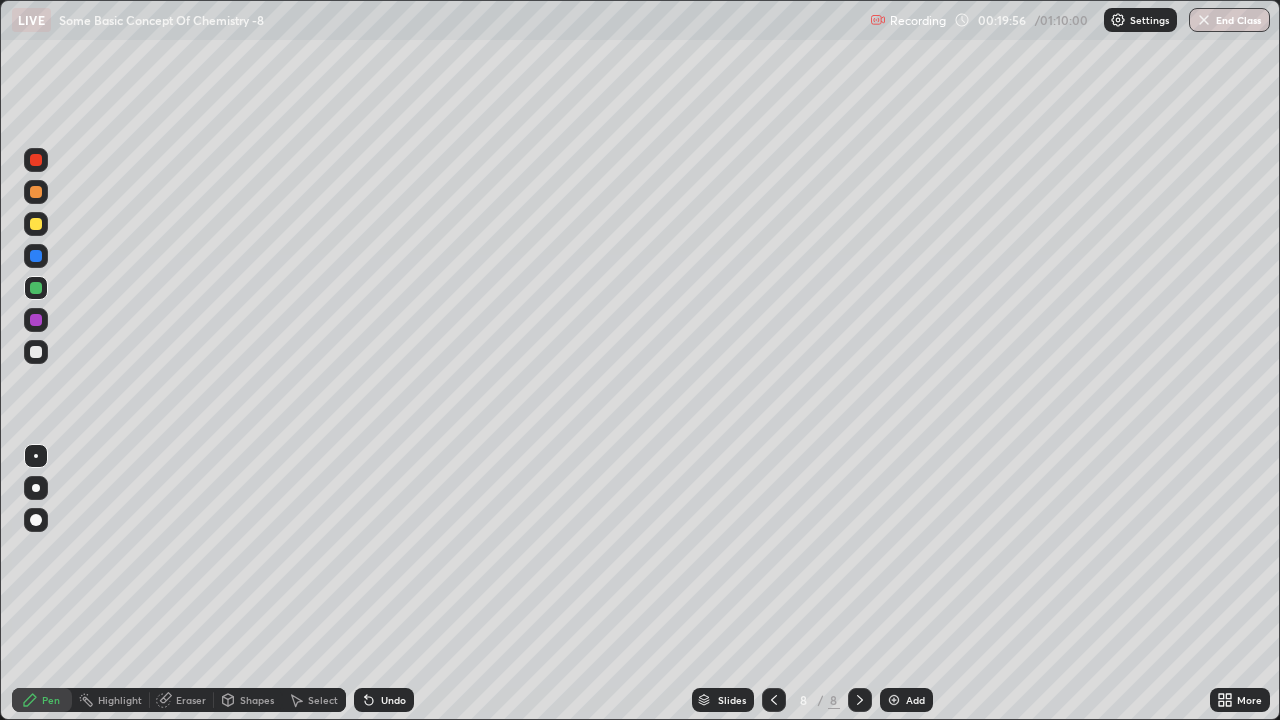 click at bounding box center [36, 256] 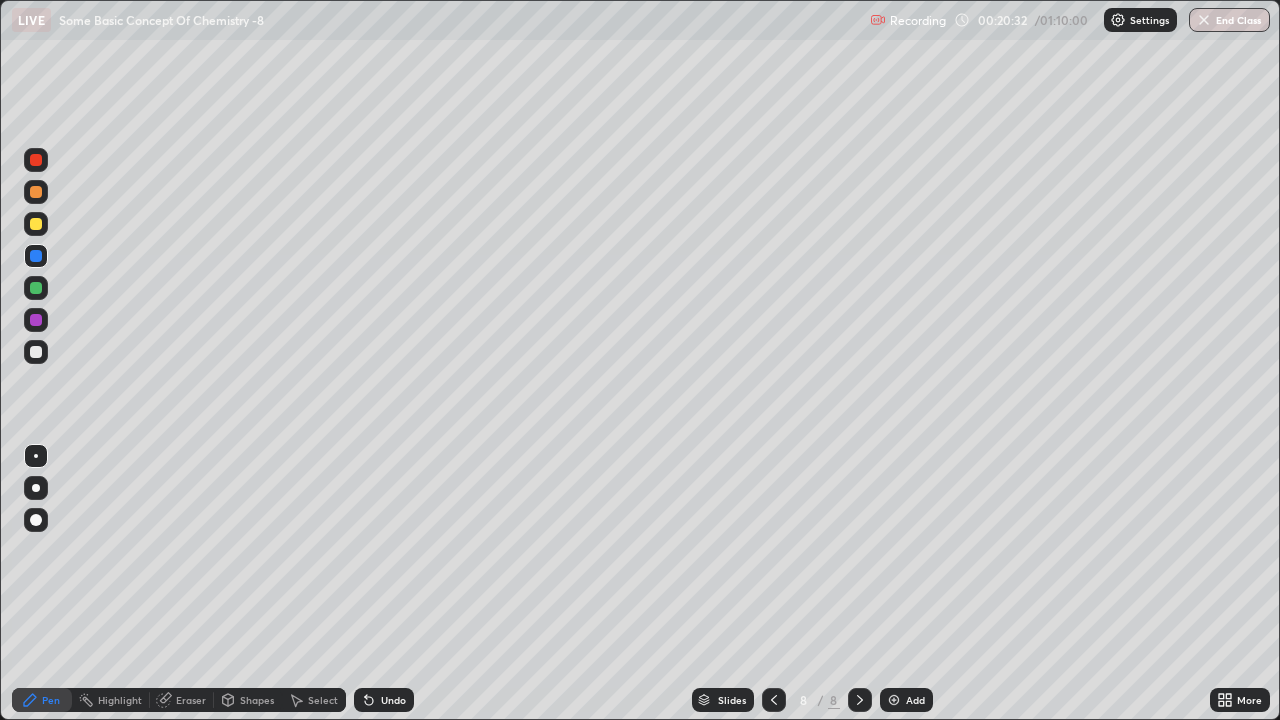 click at bounding box center [36, 192] 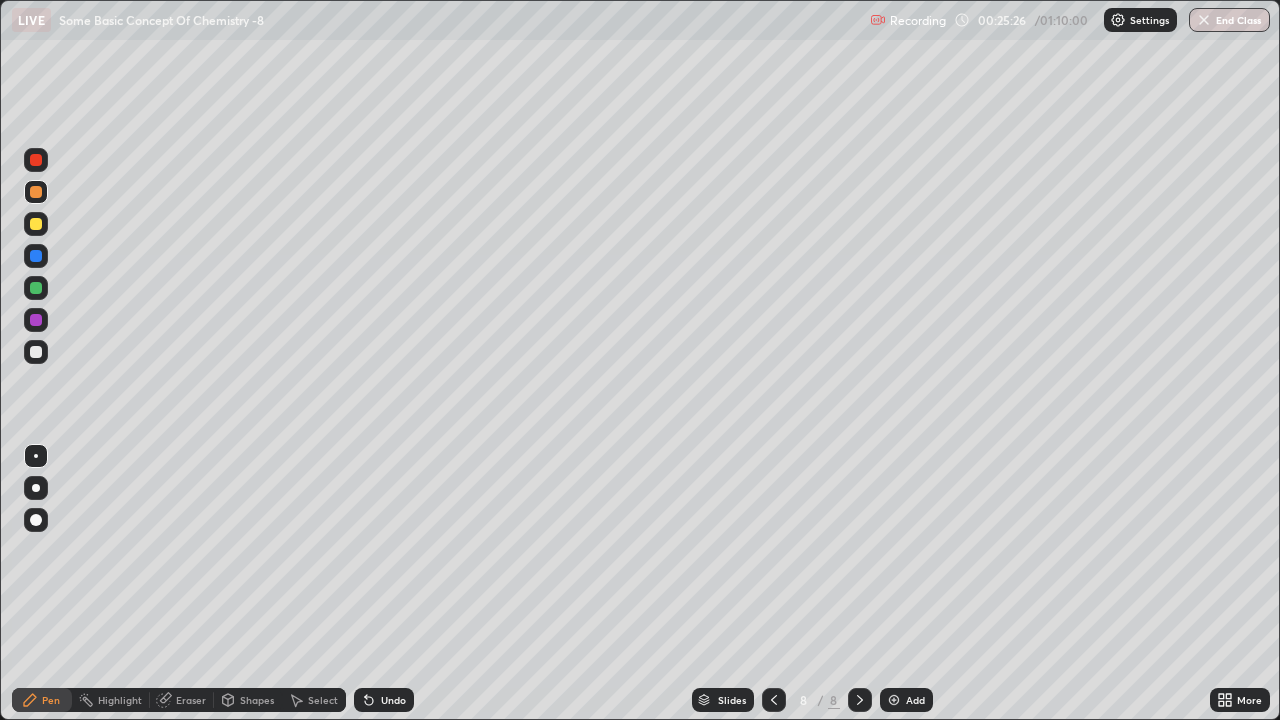 click on "Add" at bounding box center [906, 700] 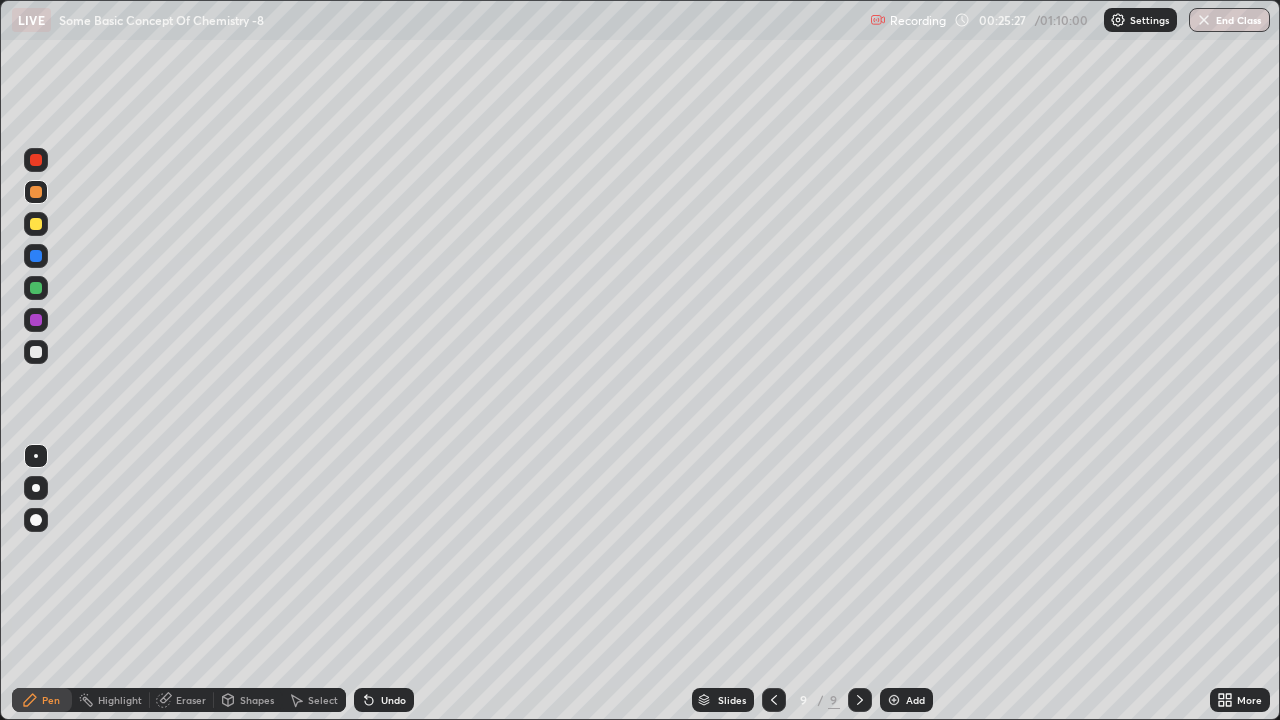 click at bounding box center [36, 352] 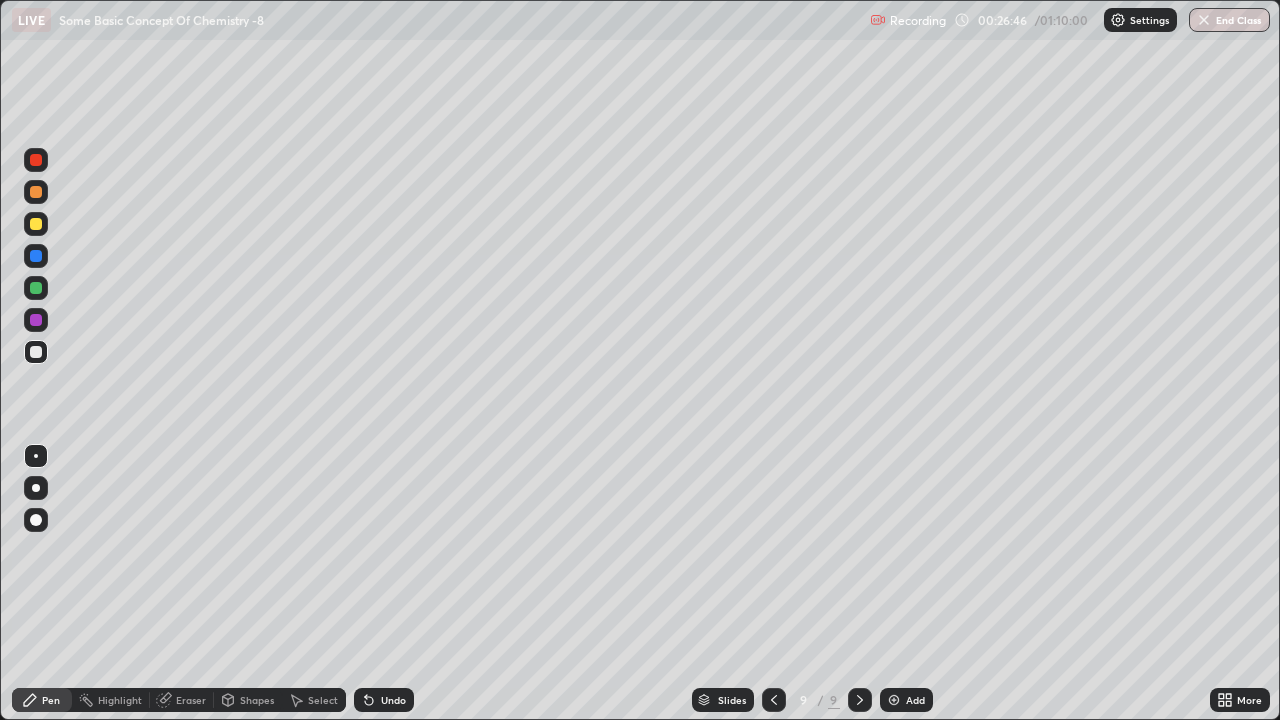 click at bounding box center (36, 224) 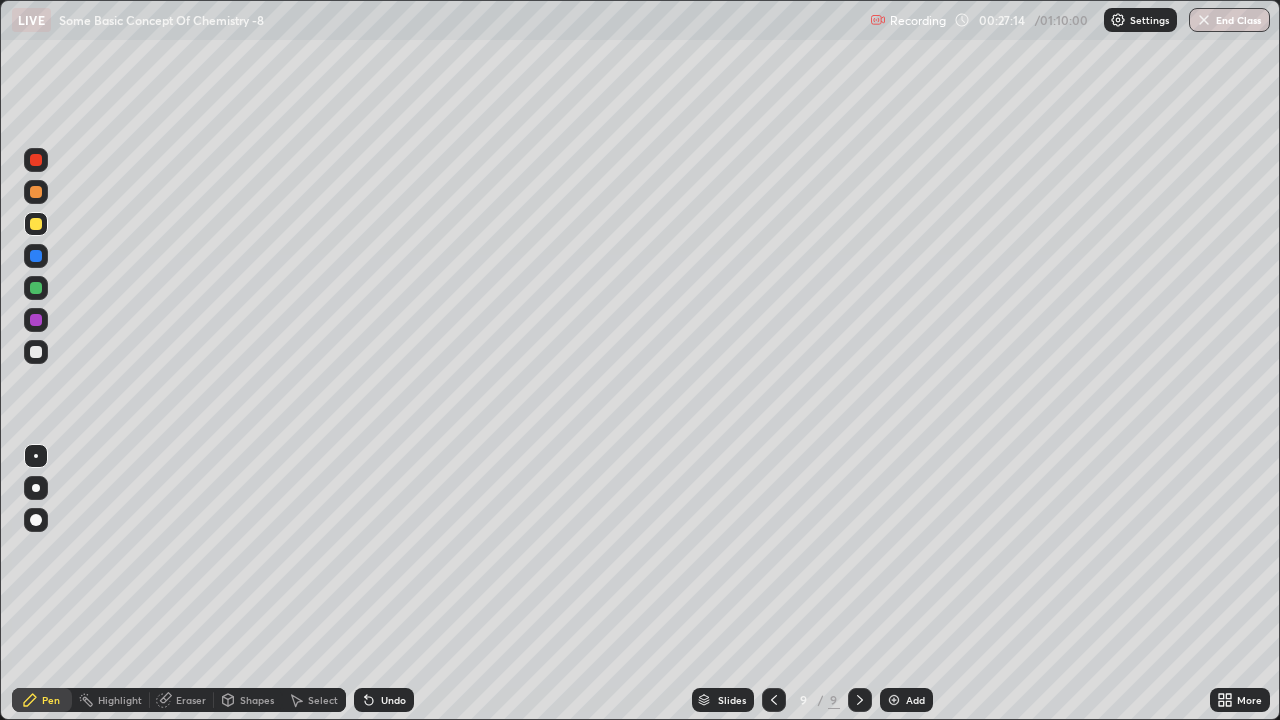click at bounding box center (894, 700) 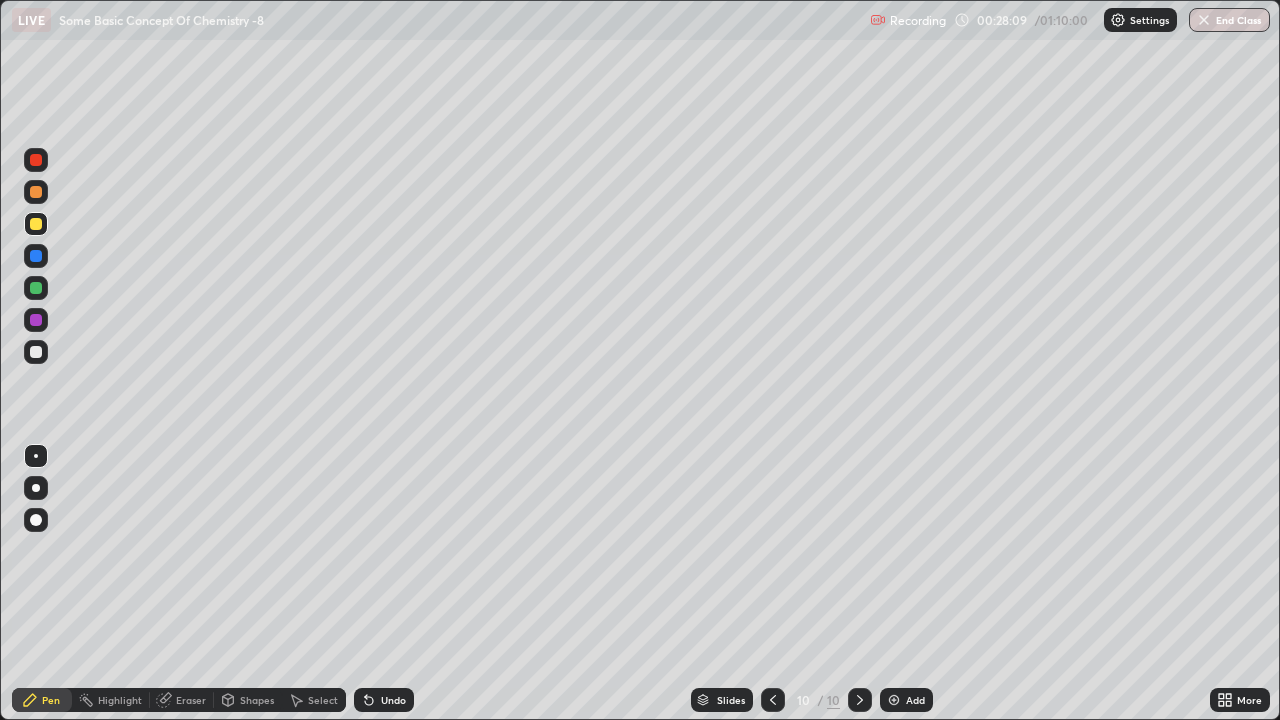 click at bounding box center (36, 352) 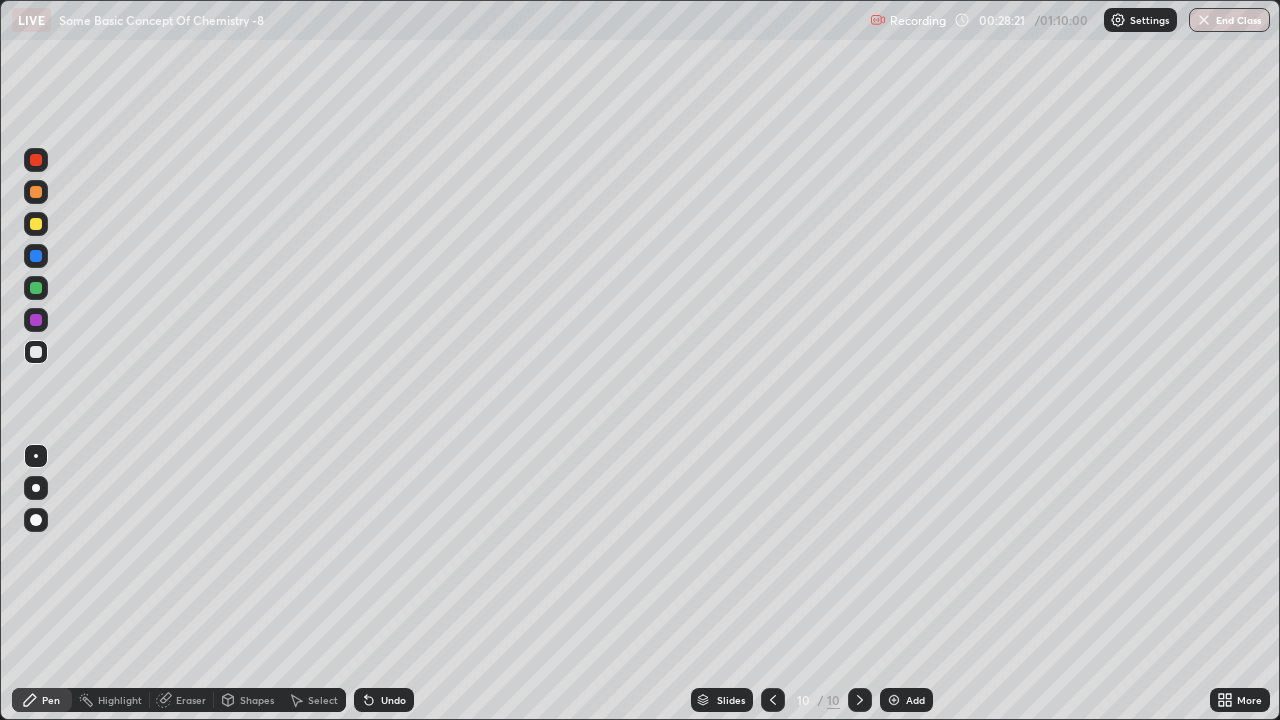 click on "Shapes" at bounding box center (257, 700) 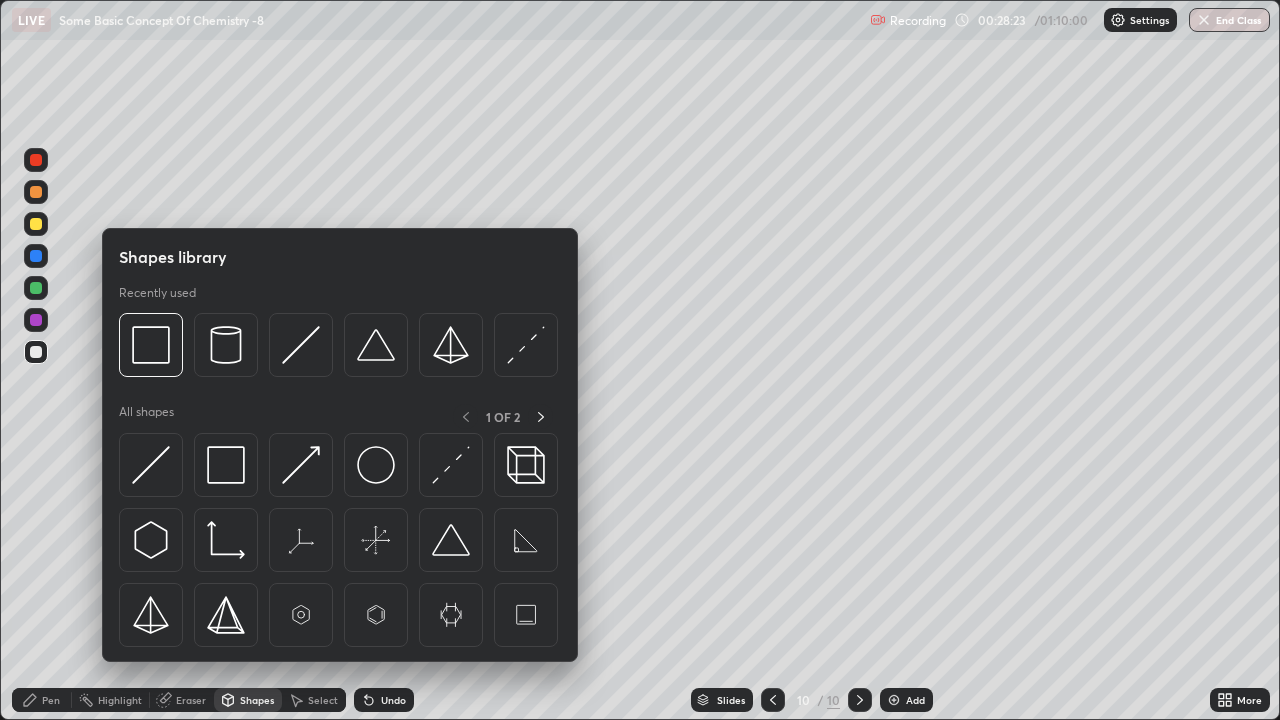 click 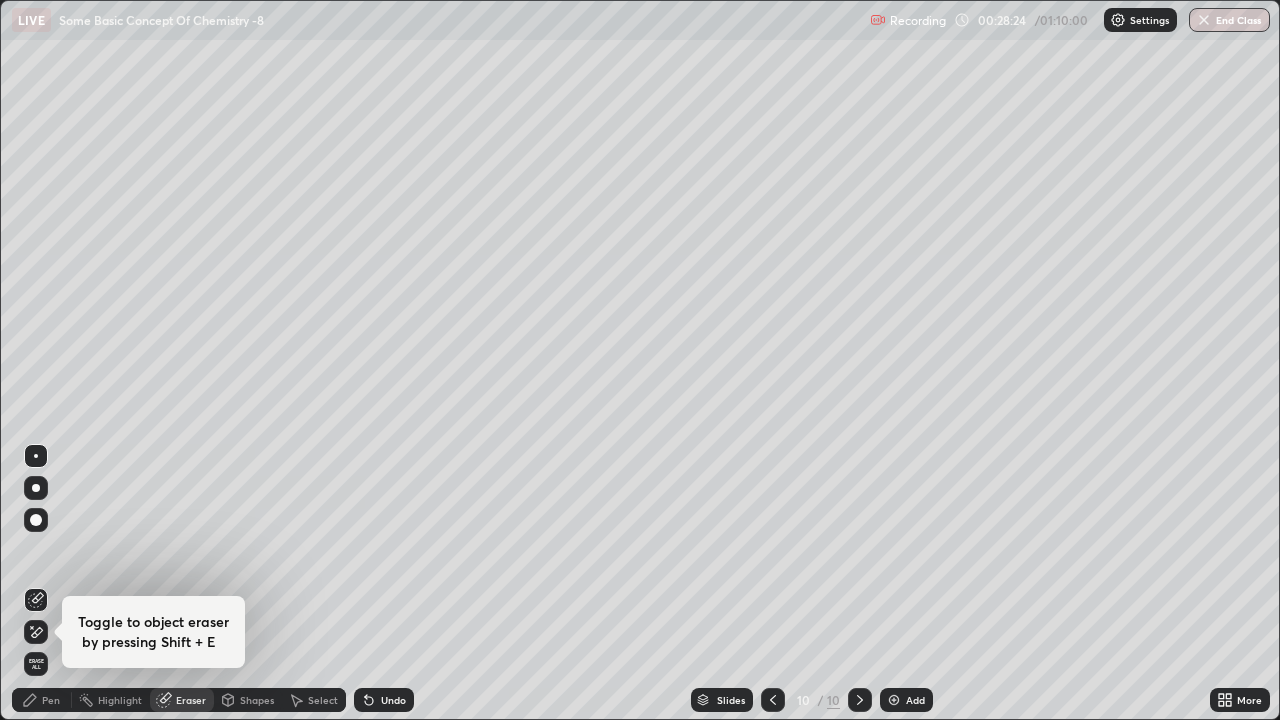 click 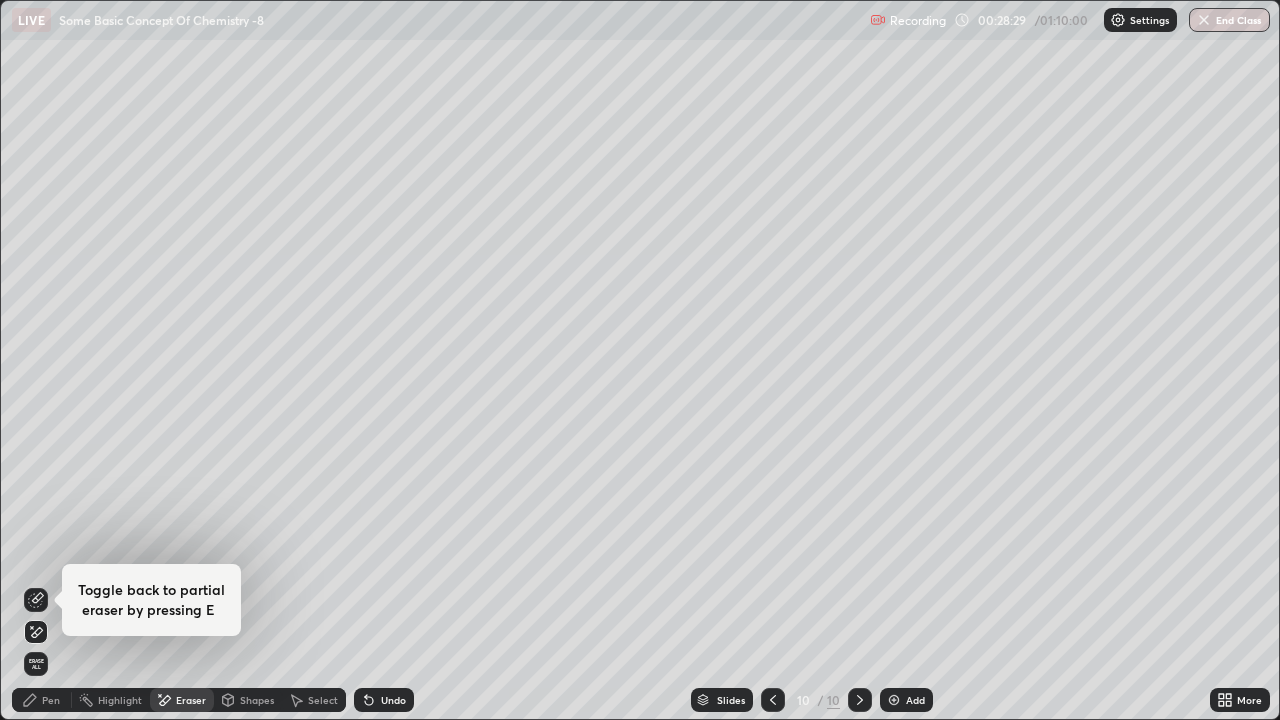 click on "Pen" at bounding box center (51, 700) 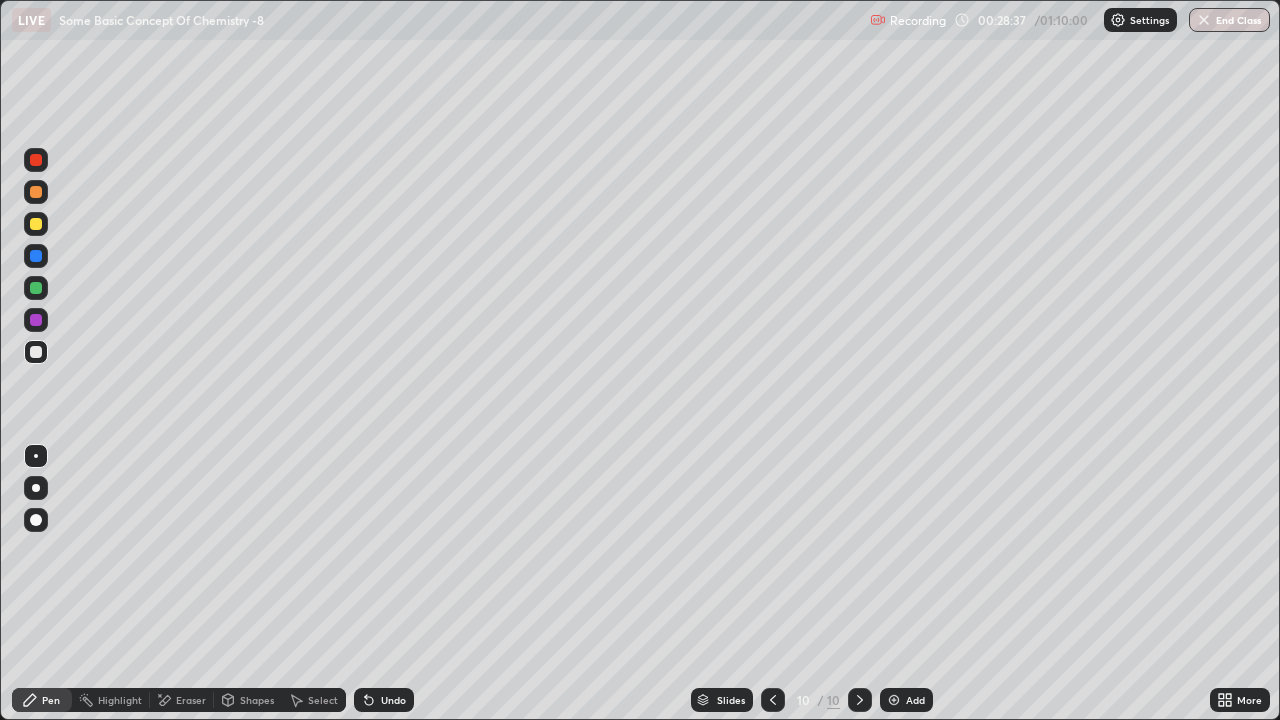 click on "Undo" at bounding box center [393, 700] 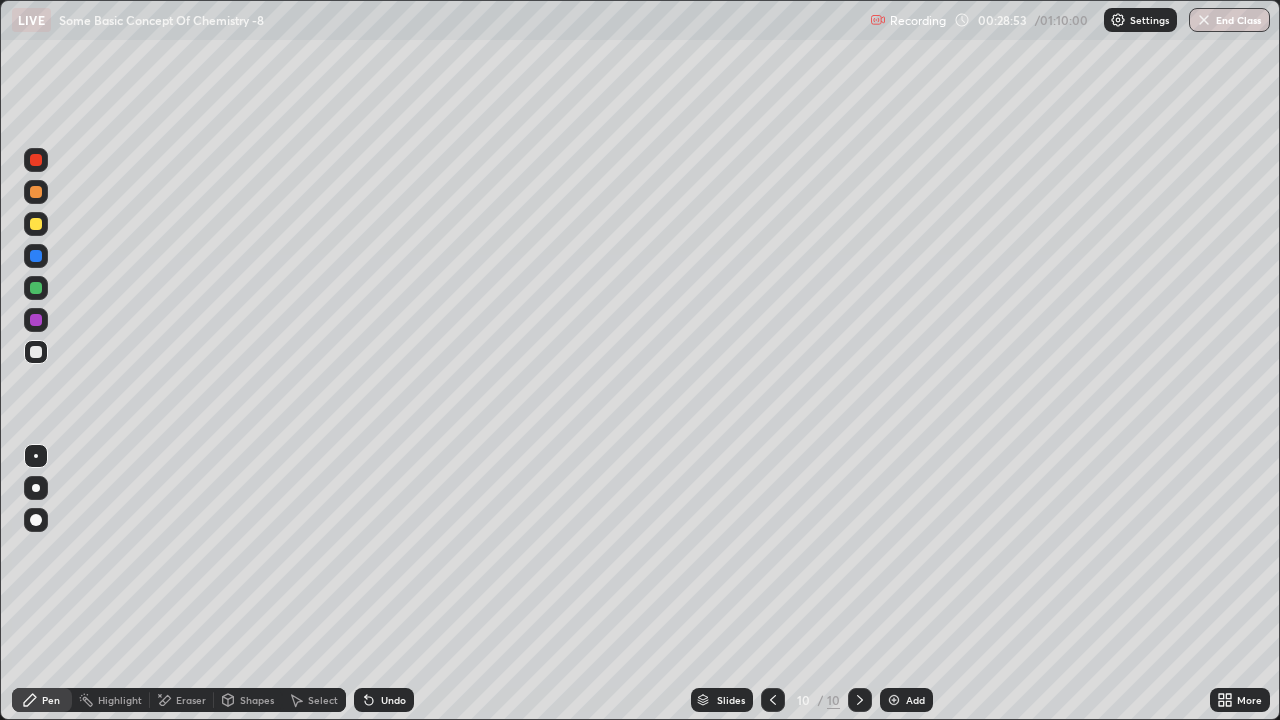 click at bounding box center (36, 224) 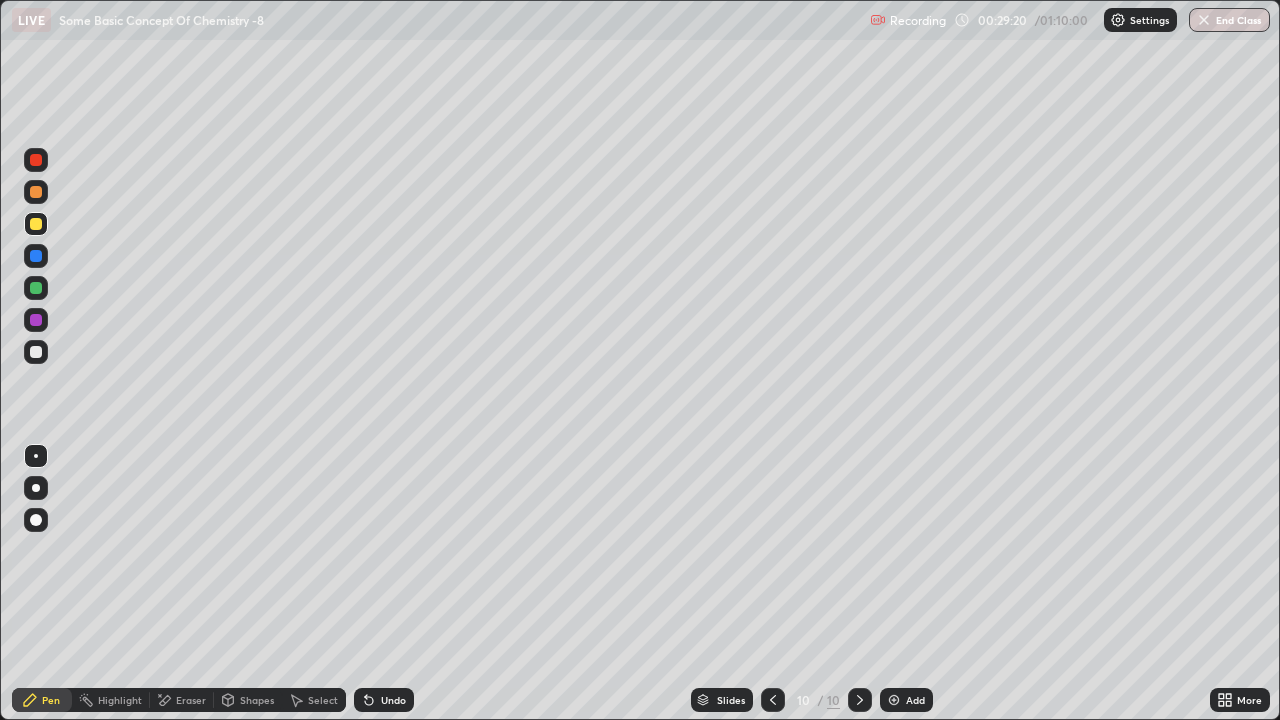 click at bounding box center (36, 352) 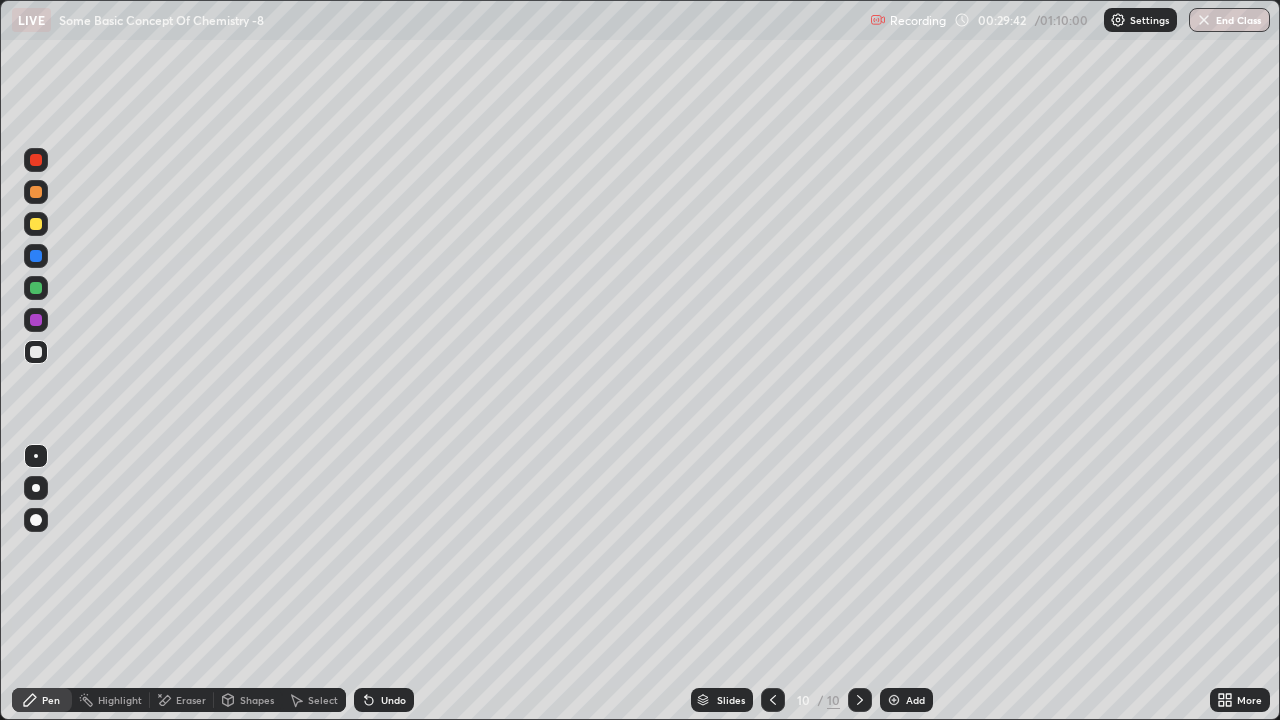 click at bounding box center (36, 352) 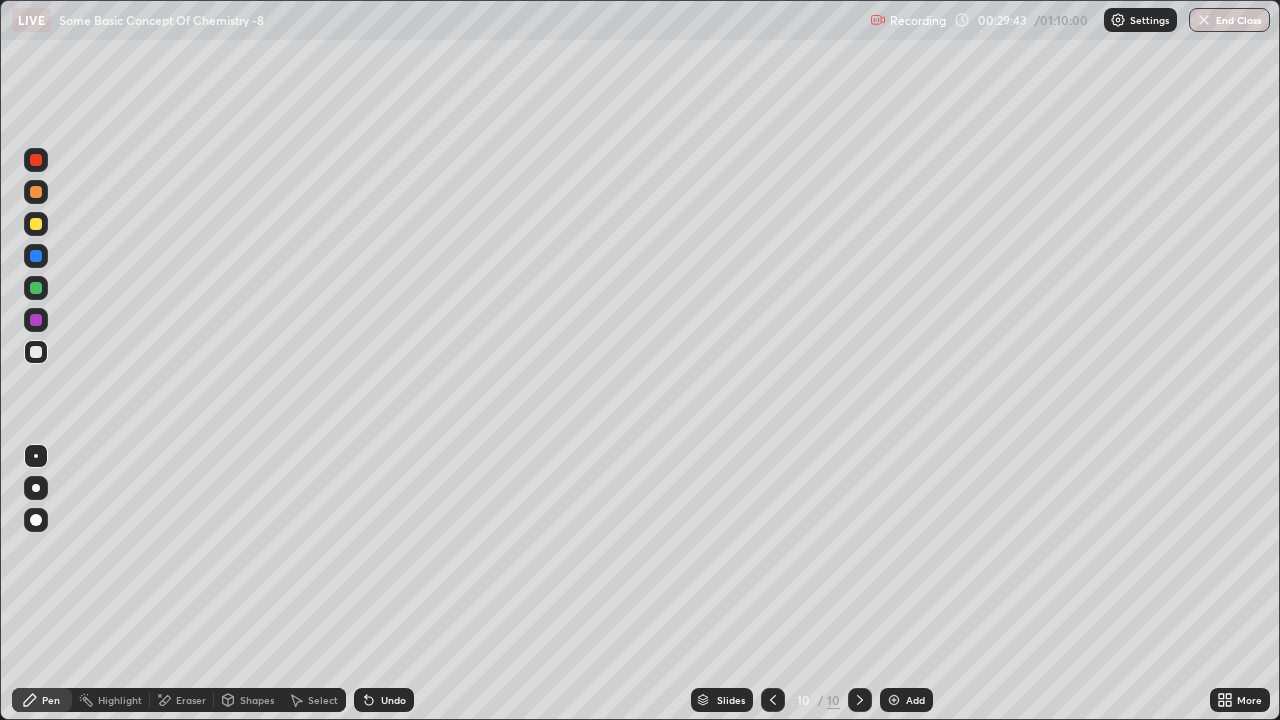 click at bounding box center [36, 320] 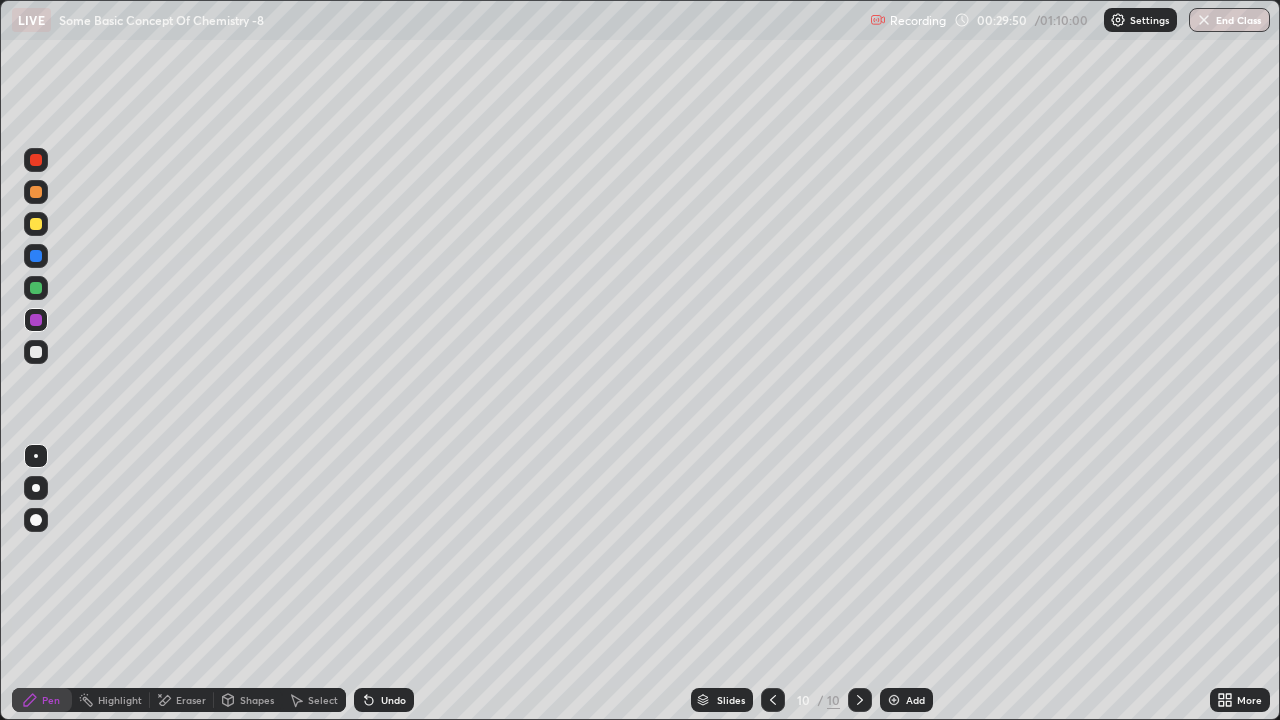 click at bounding box center [36, 224] 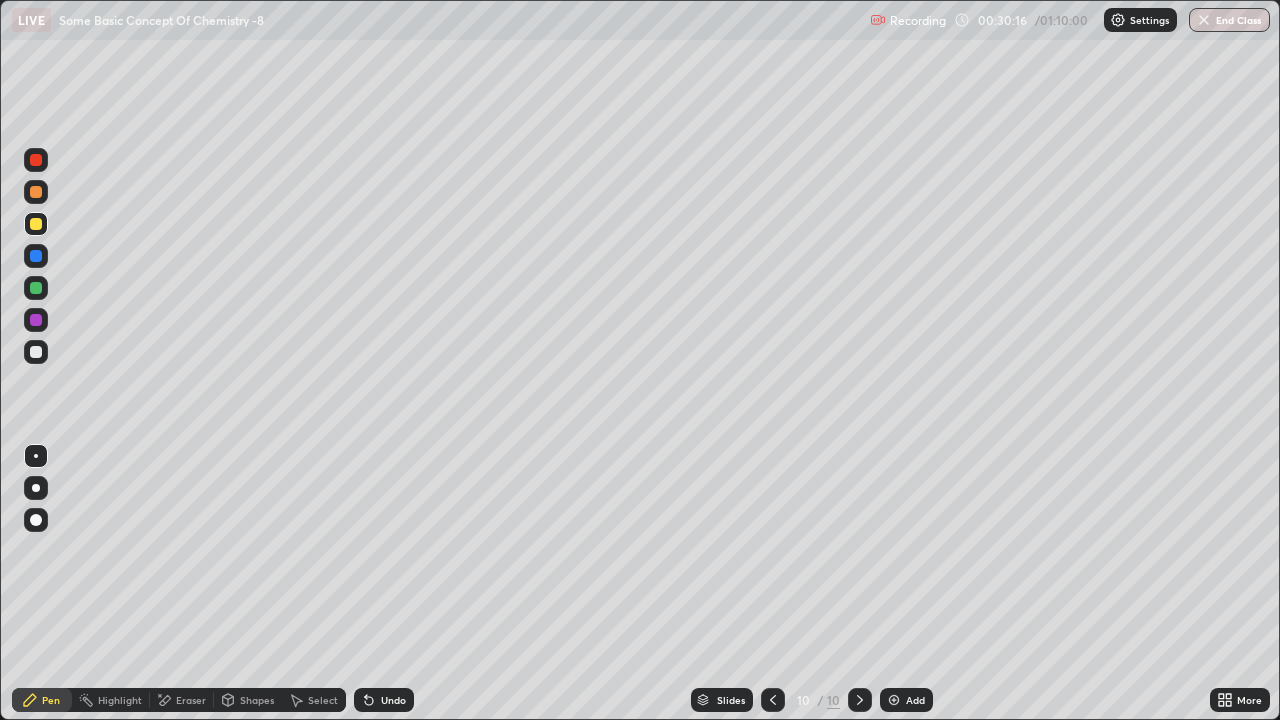 click at bounding box center (36, 352) 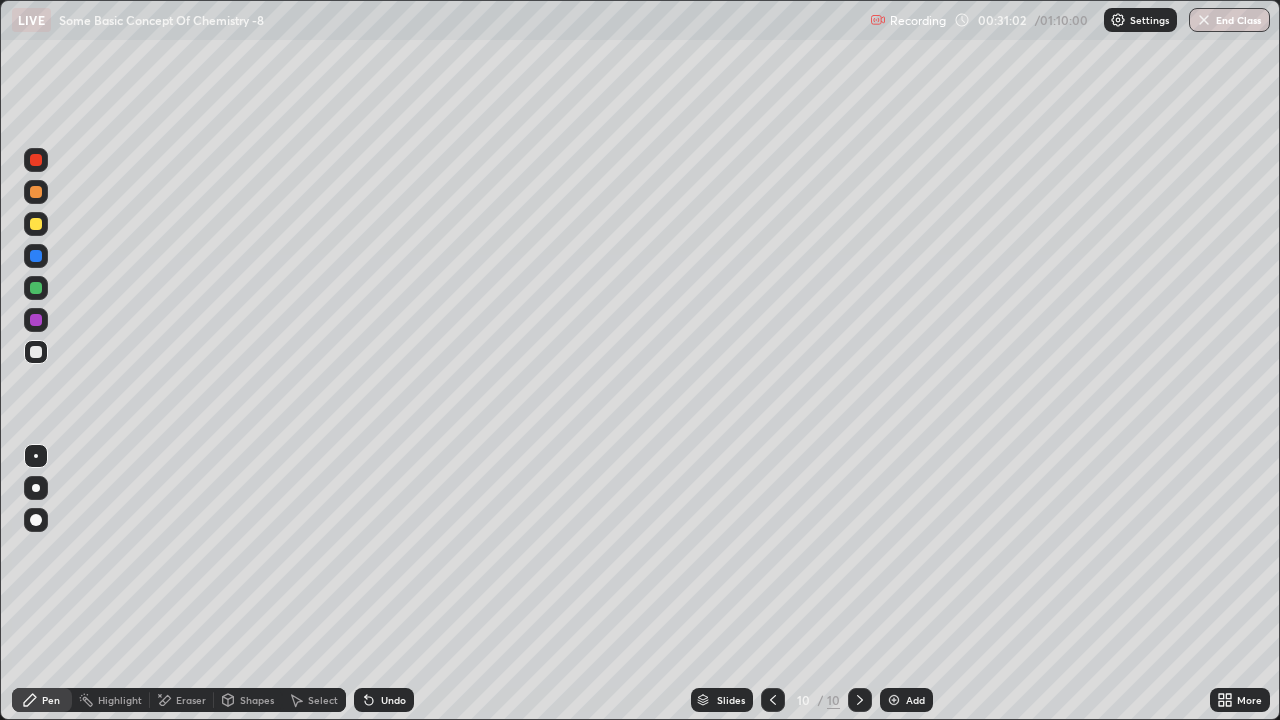 click at bounding box center [36, 192] 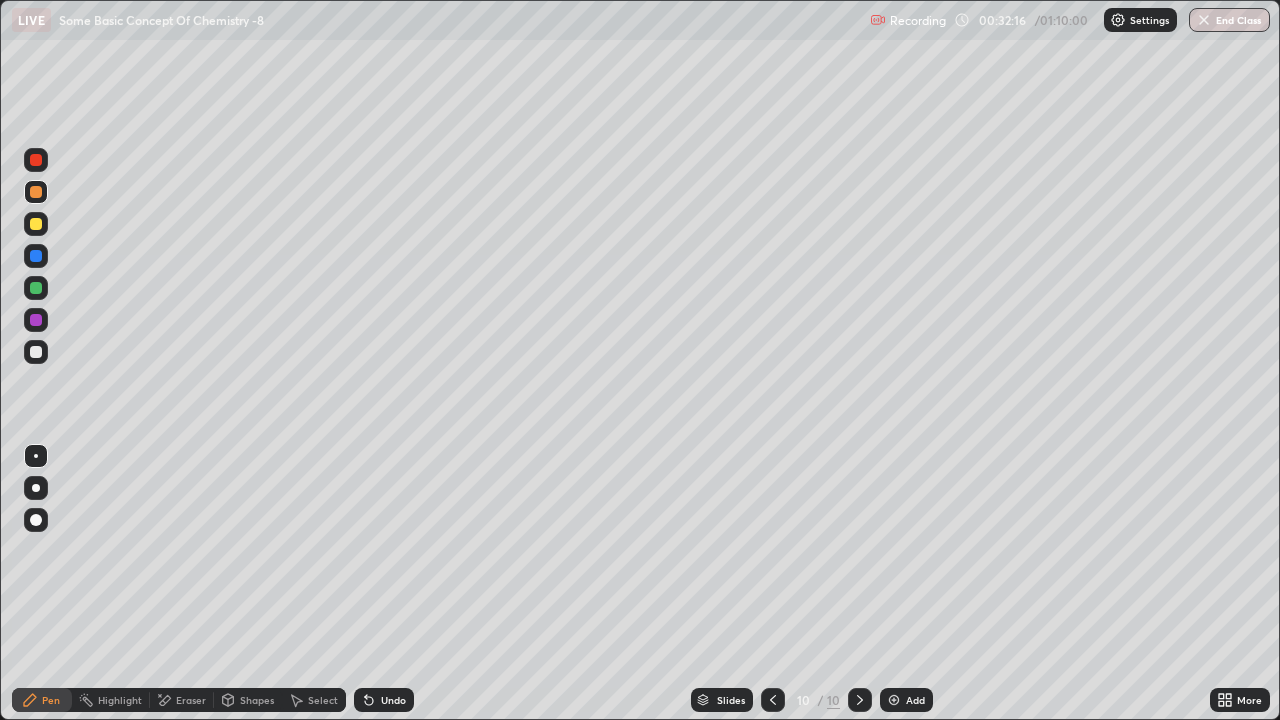click at bounding box center (36, 352) 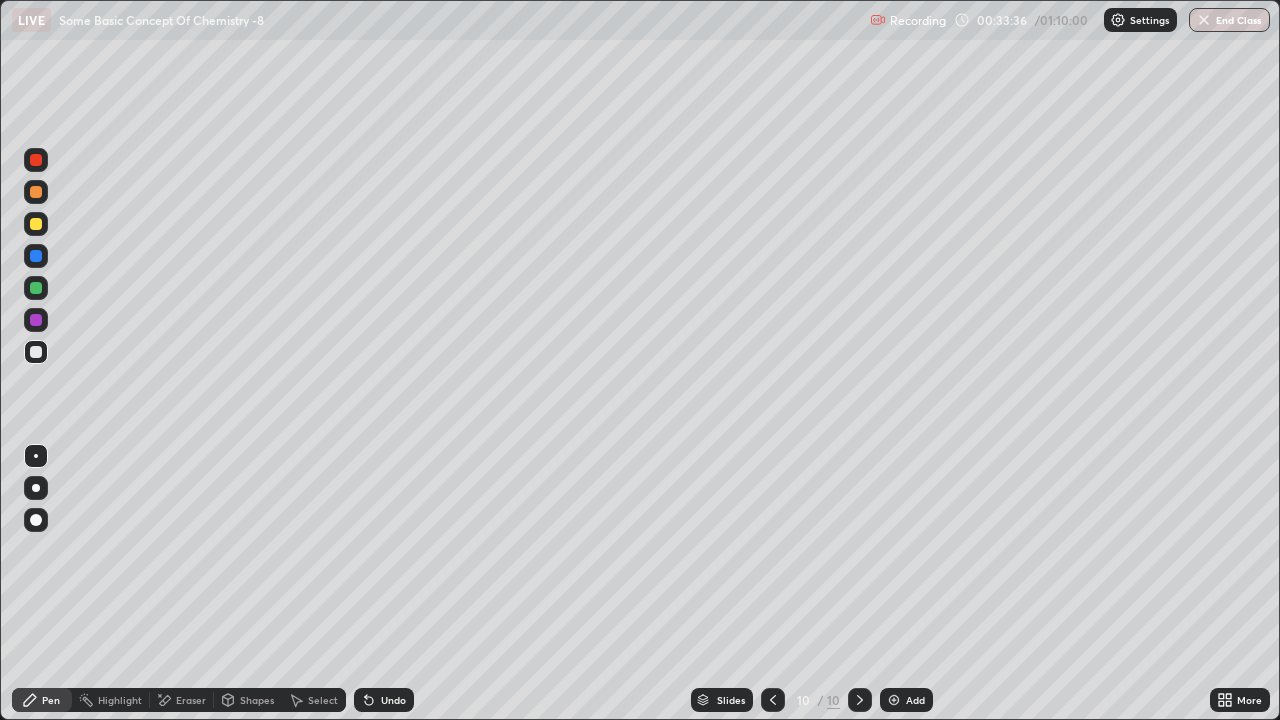 click at bounding box center (36, 160) 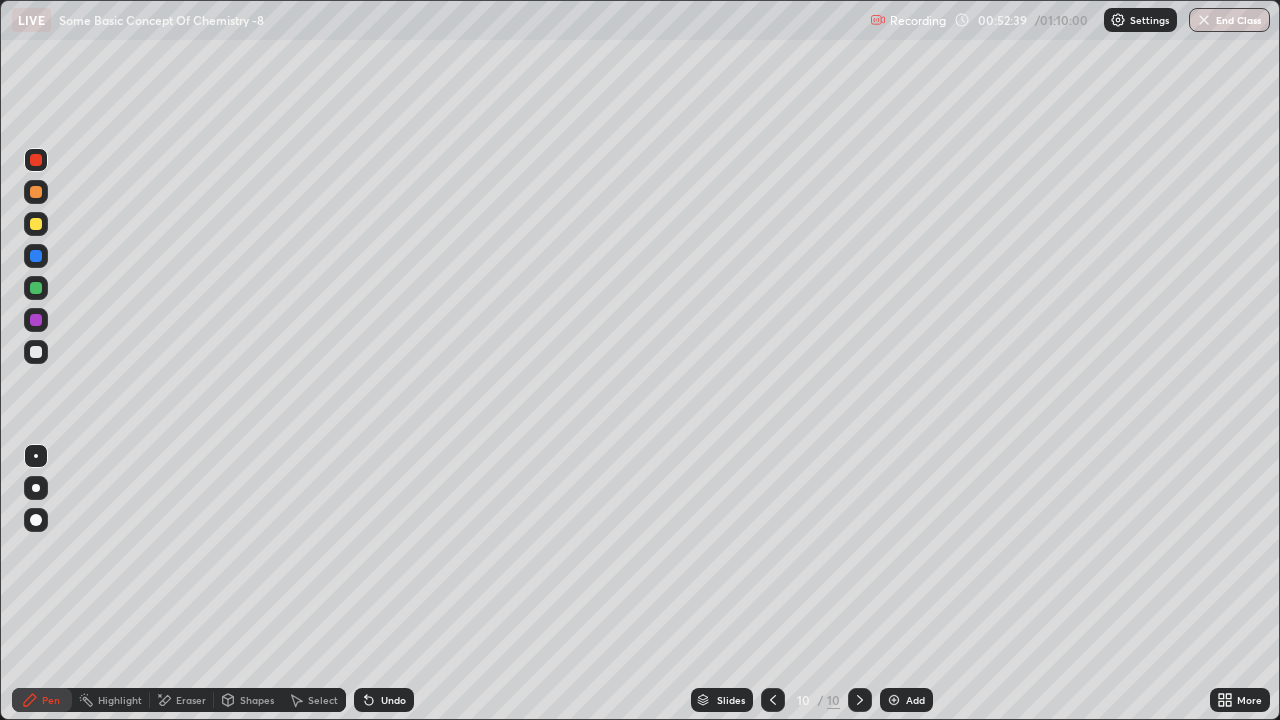 click on "Add" at bounding box center [906, 700] 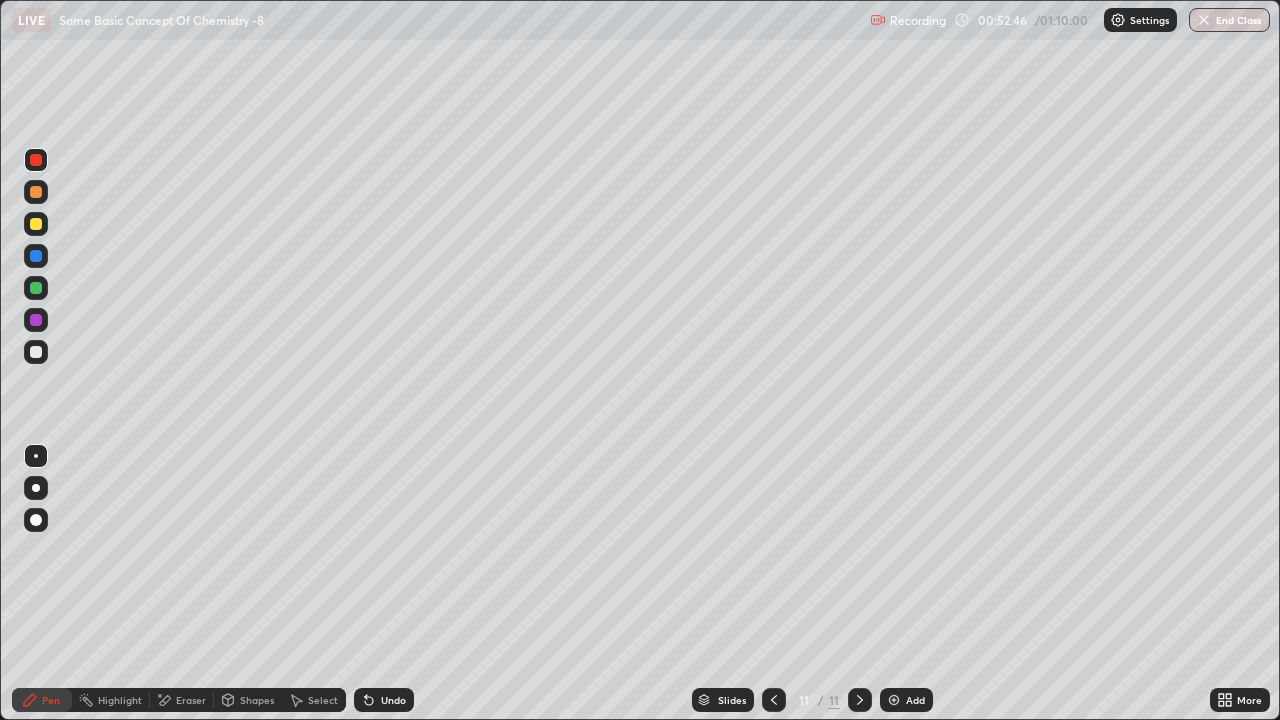 click at bounding box center (36, 352) 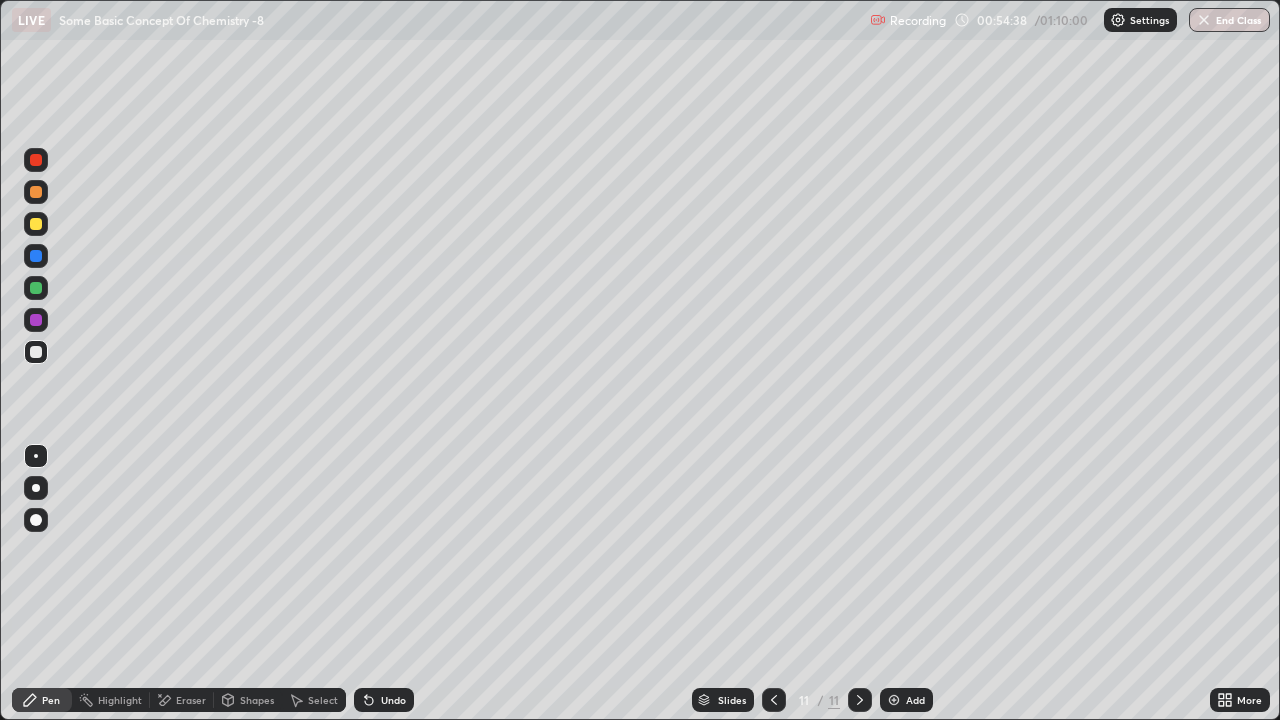 click on "Add" at bounding box center (915, 700) 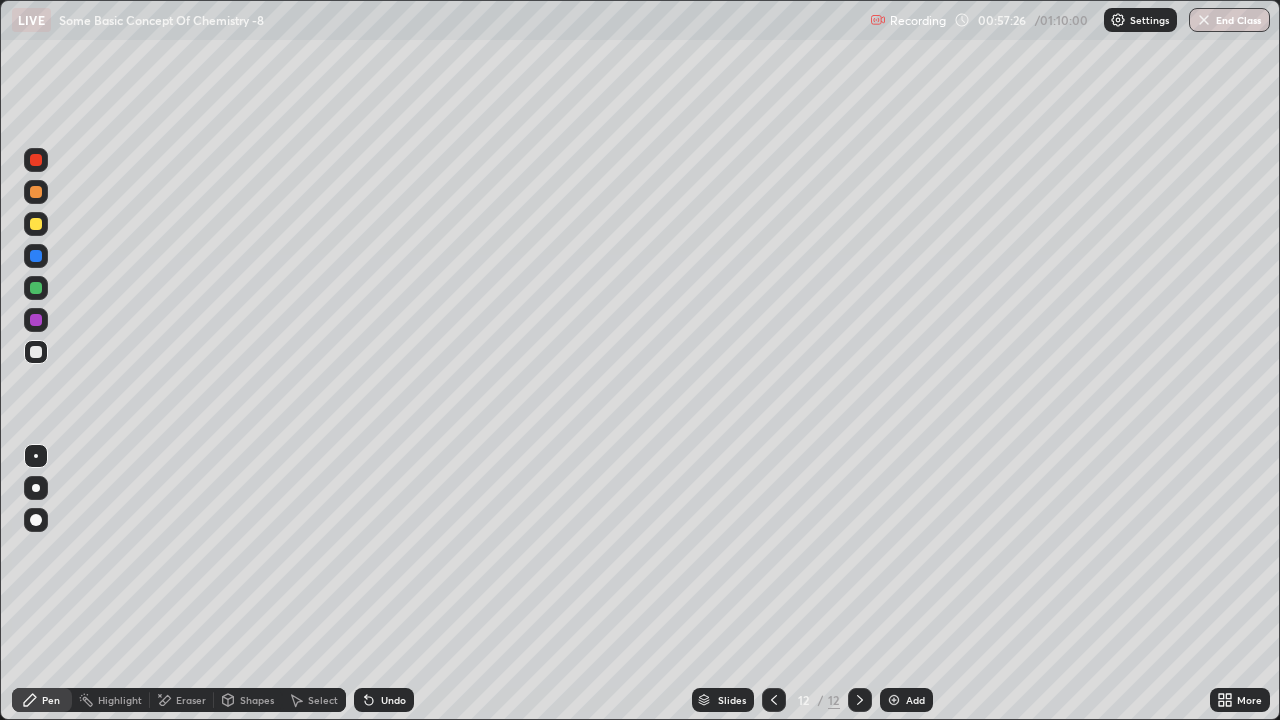 click 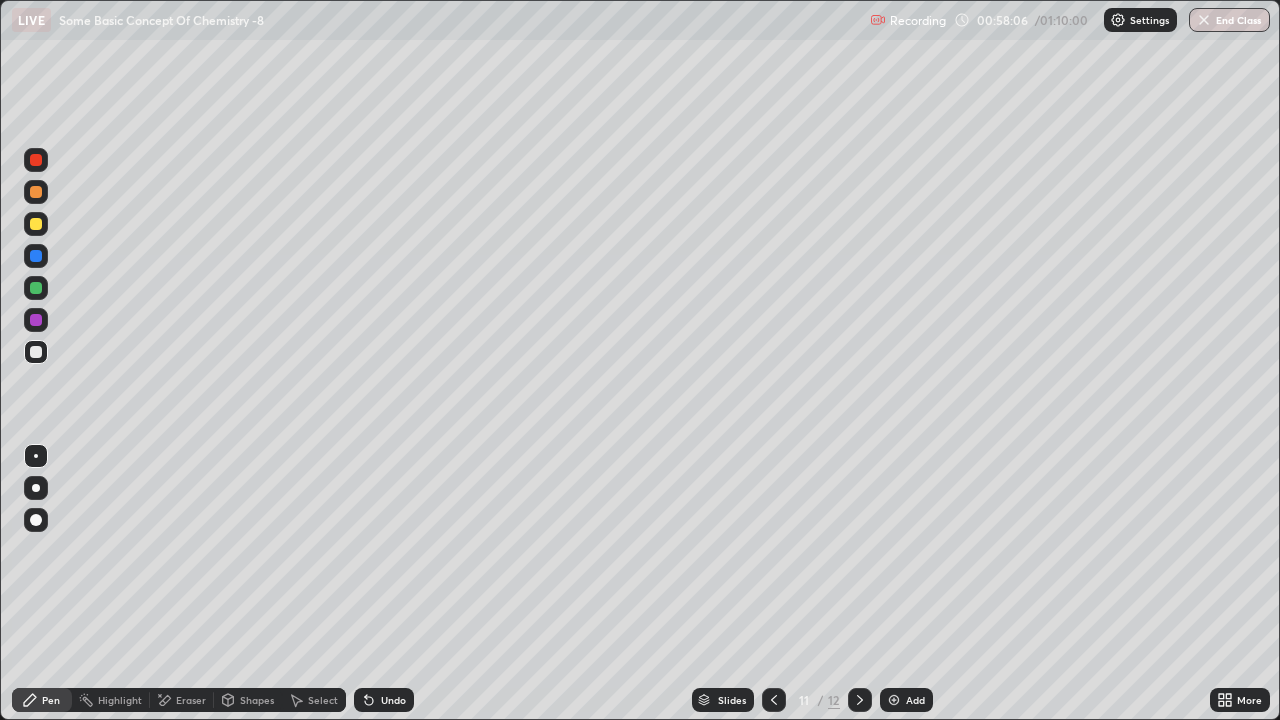 click 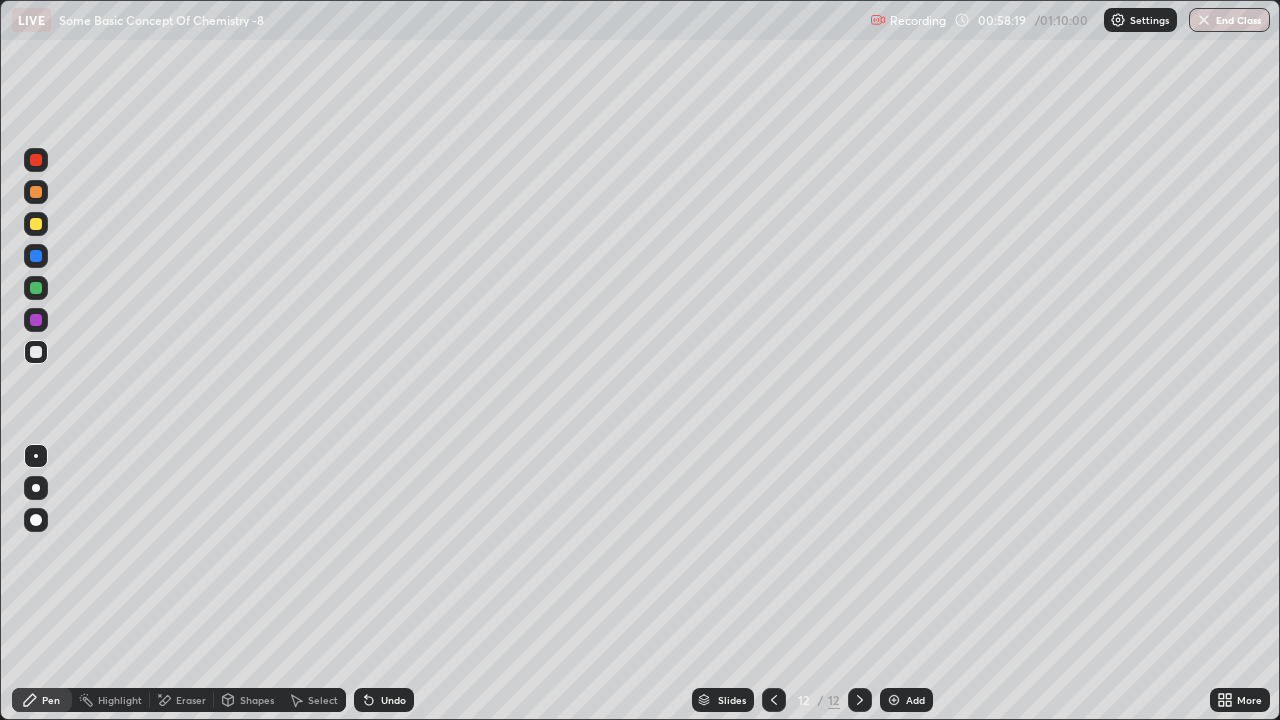 click at bounding box center [774, 700] 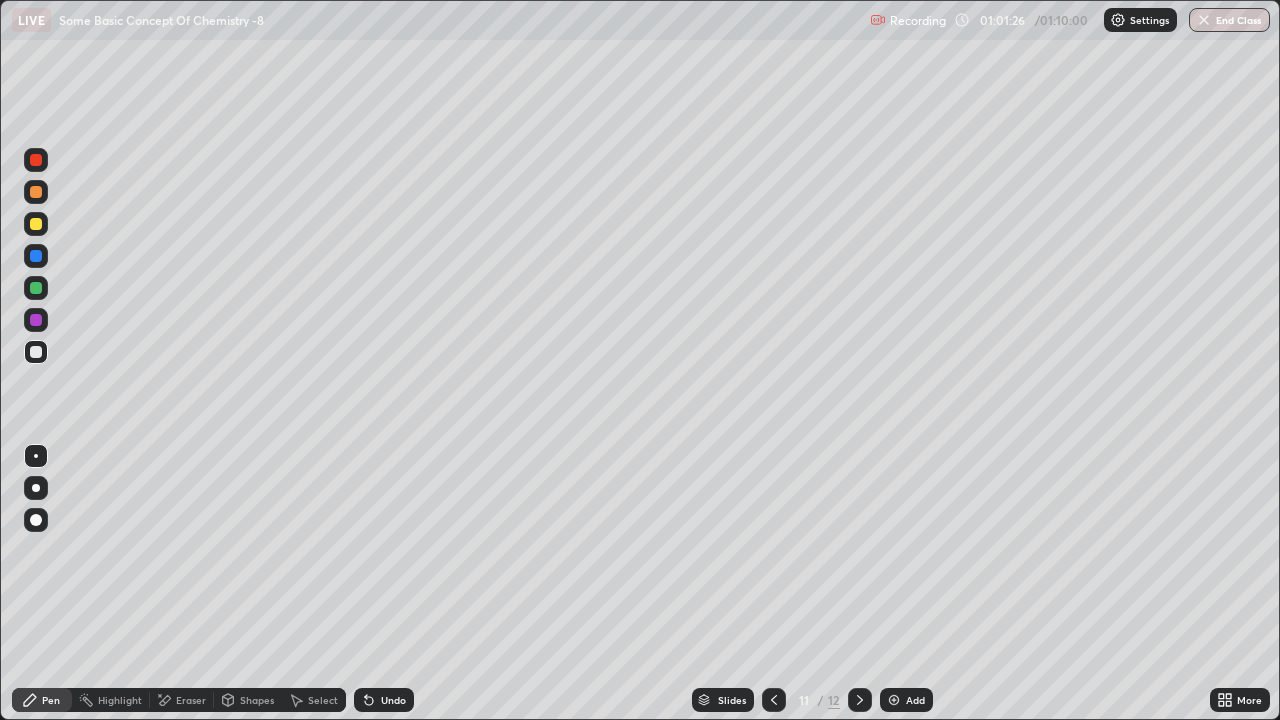 click on "End Class" at bounding box center (1229, 20) 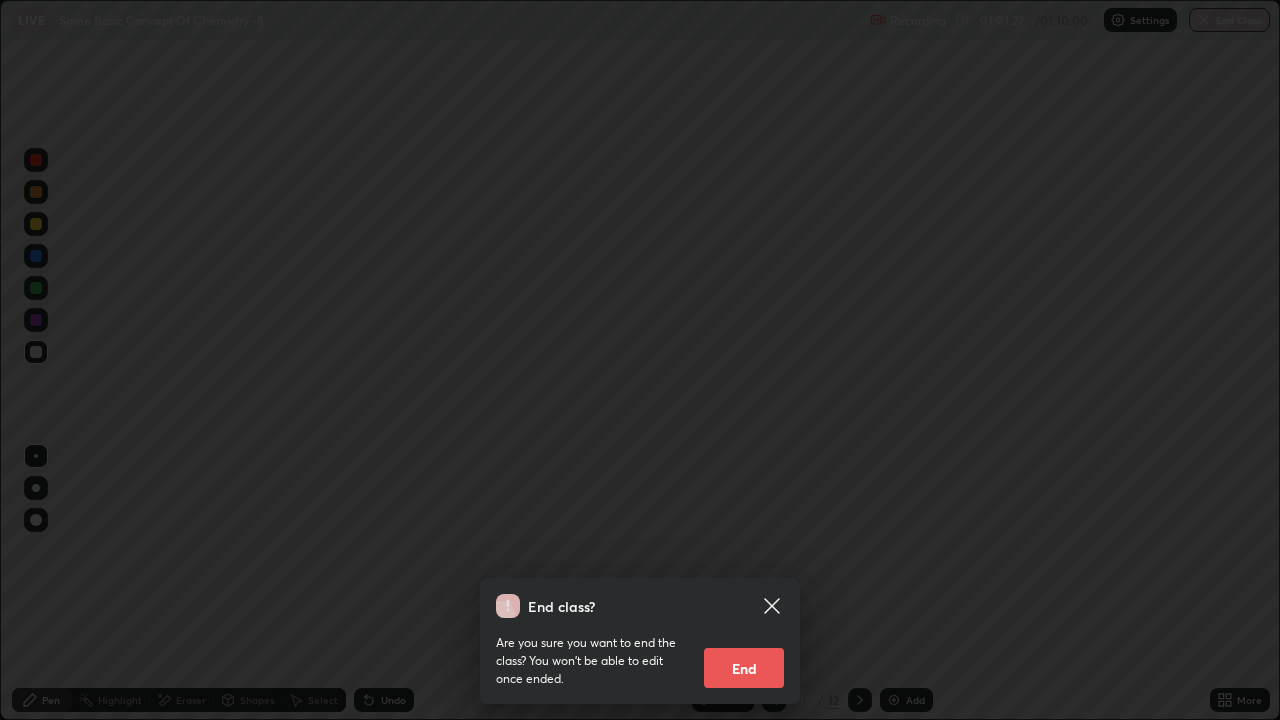 click on "End" at bounding box center [744, 668] 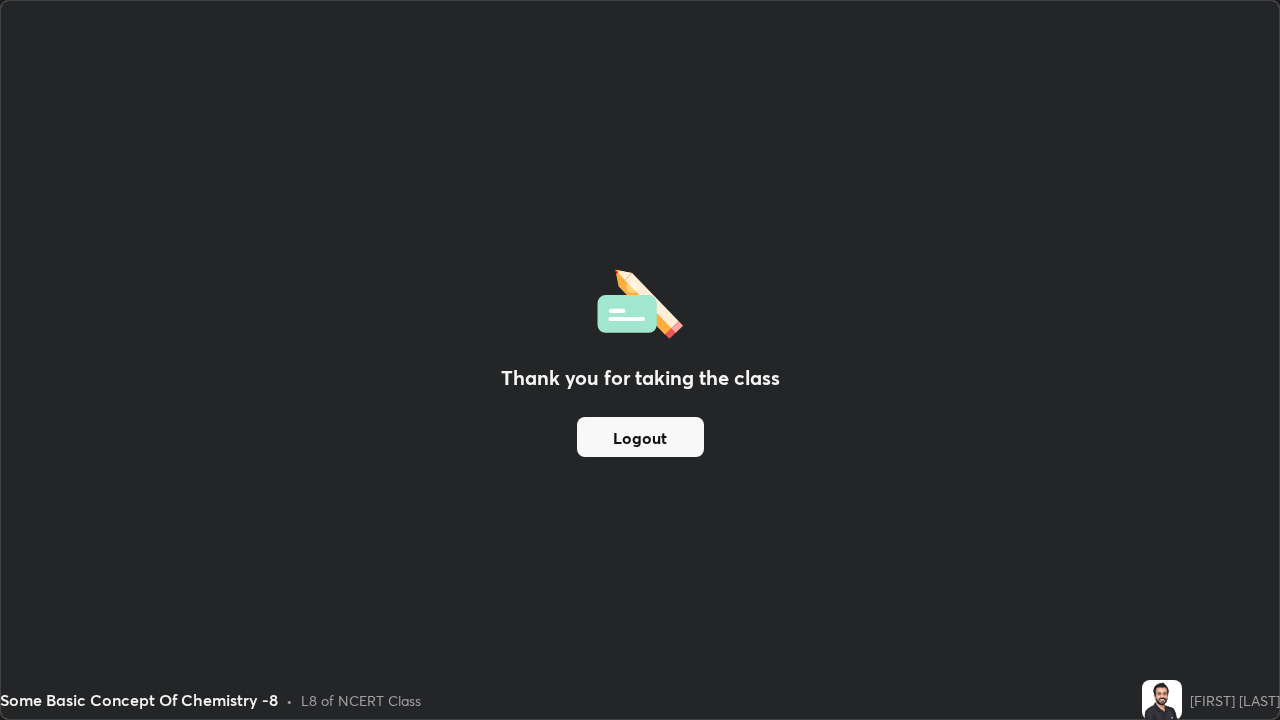 click on "Logout" at bounding box center (640, 437) 